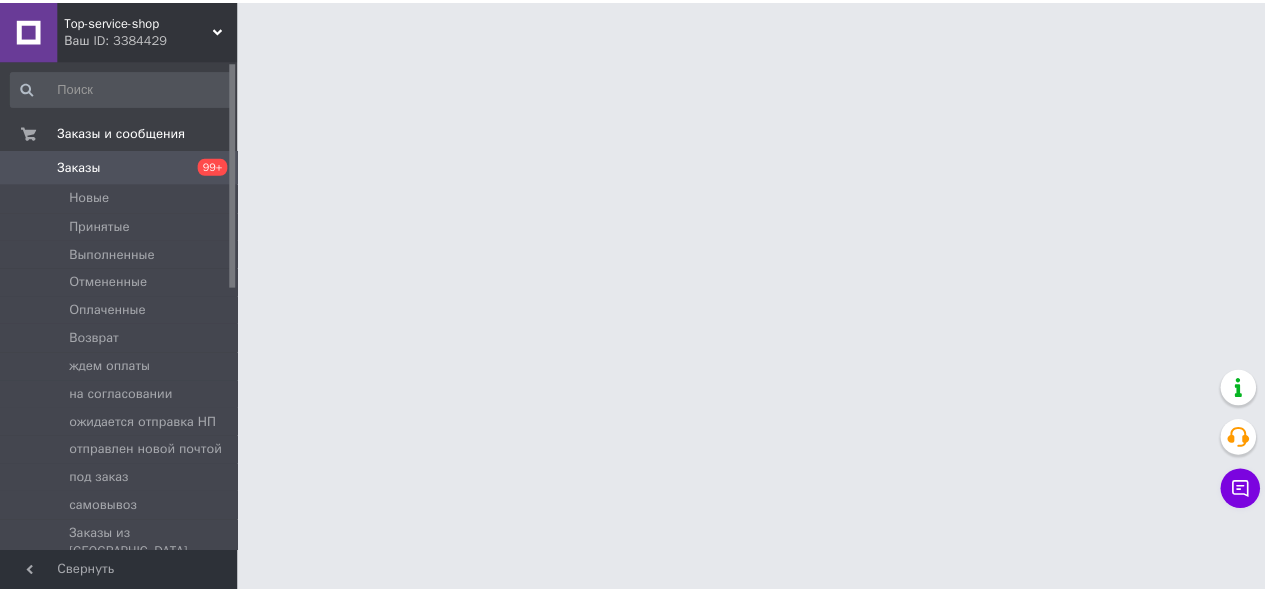 scroll, scrollTop: 0, scrollLeft: 0, axis: both 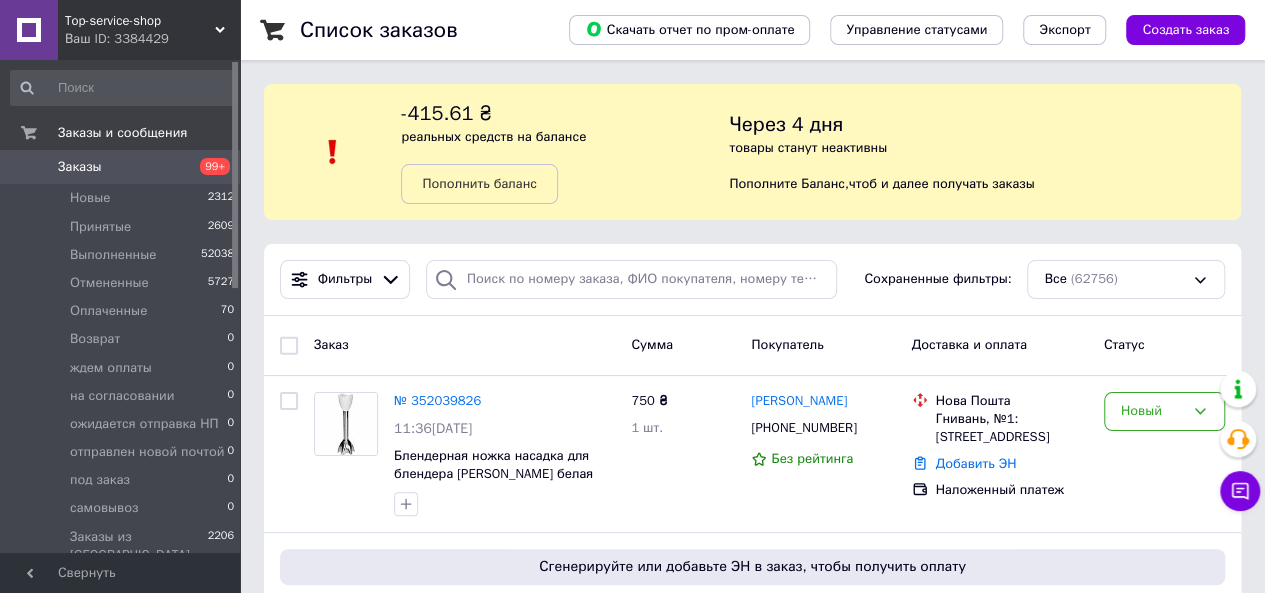 click on "Пополнить баланс" at bounding box center (479, 183) 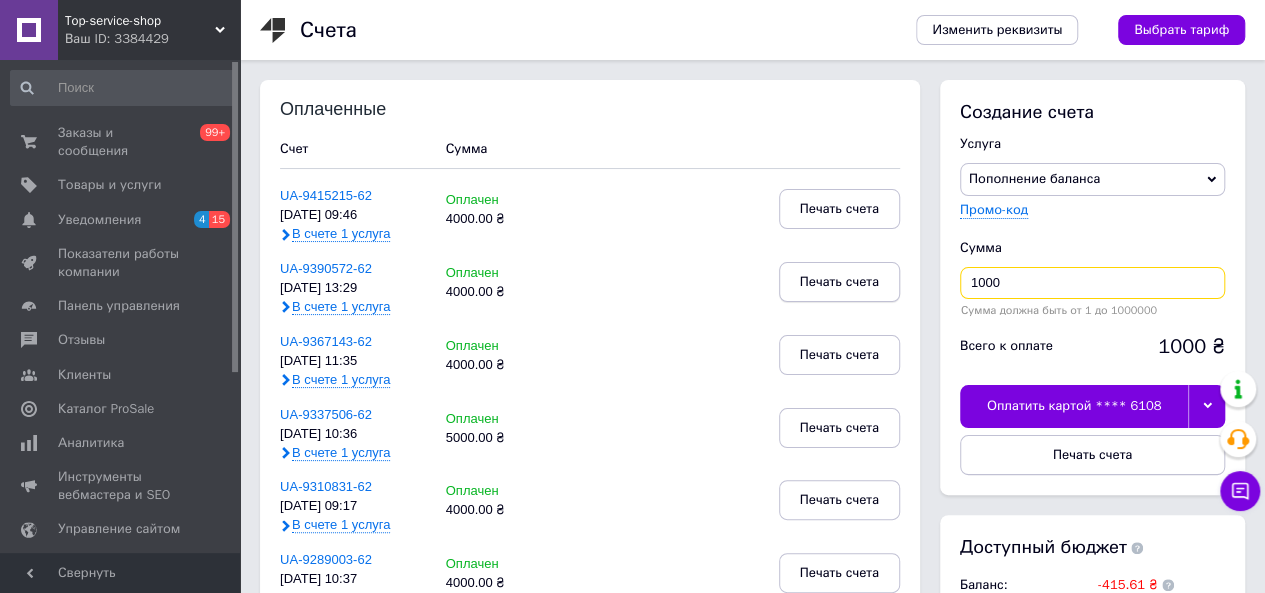 drag, startPoint x: 1032, startPoint y: 283, endPoint x: 888, endPoint y: 280, distance: 144.03125 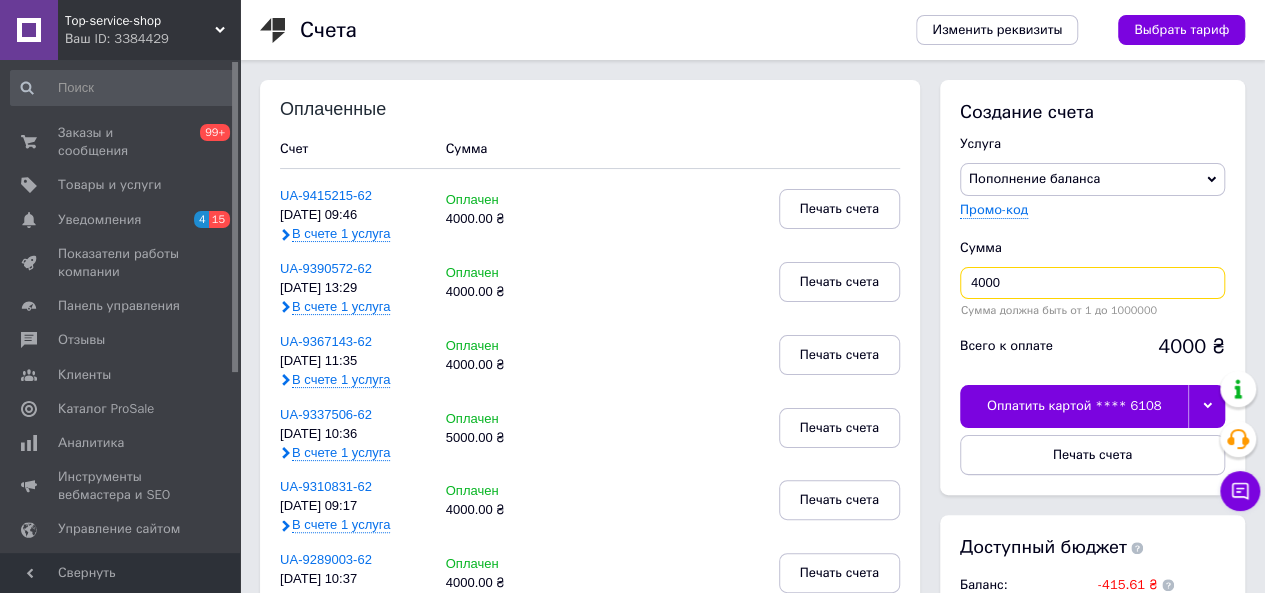 type on "4000" 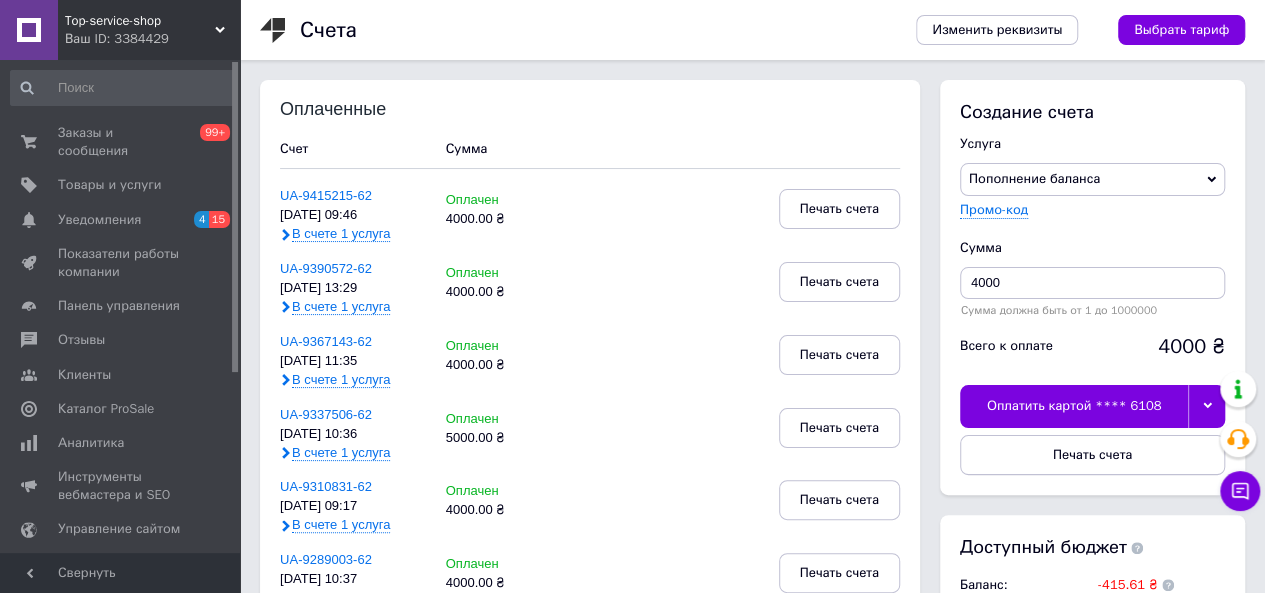 click at bounding box center [1206, 406] 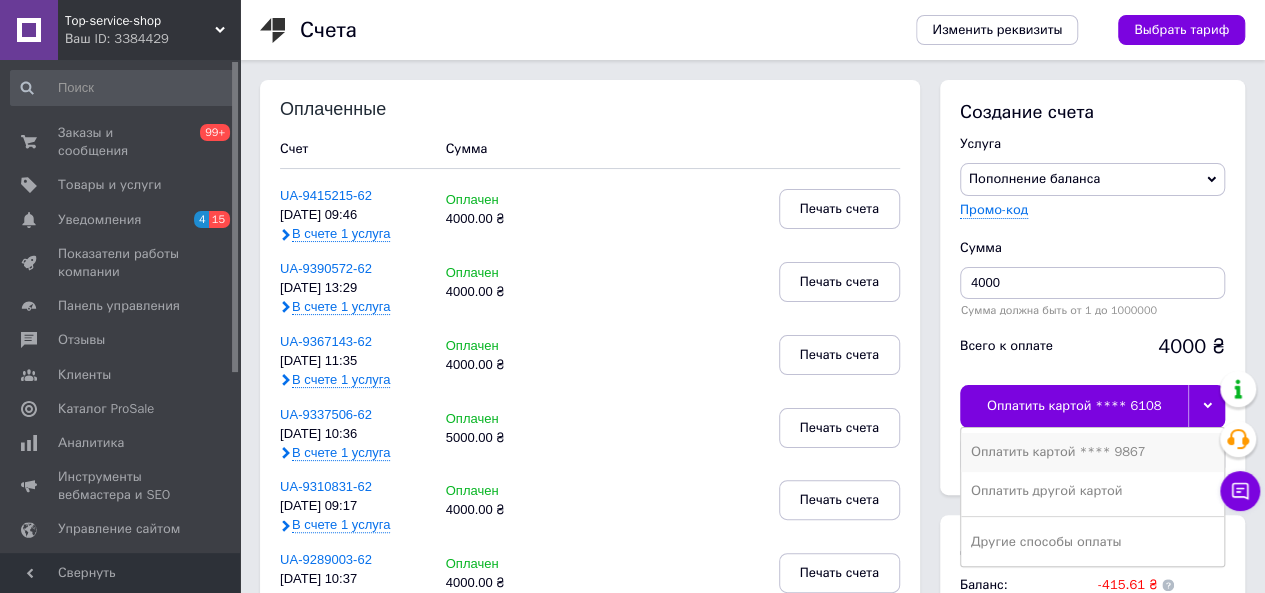click on "Оплатить картой  **** 9867" at bounding box center [1092, 452] 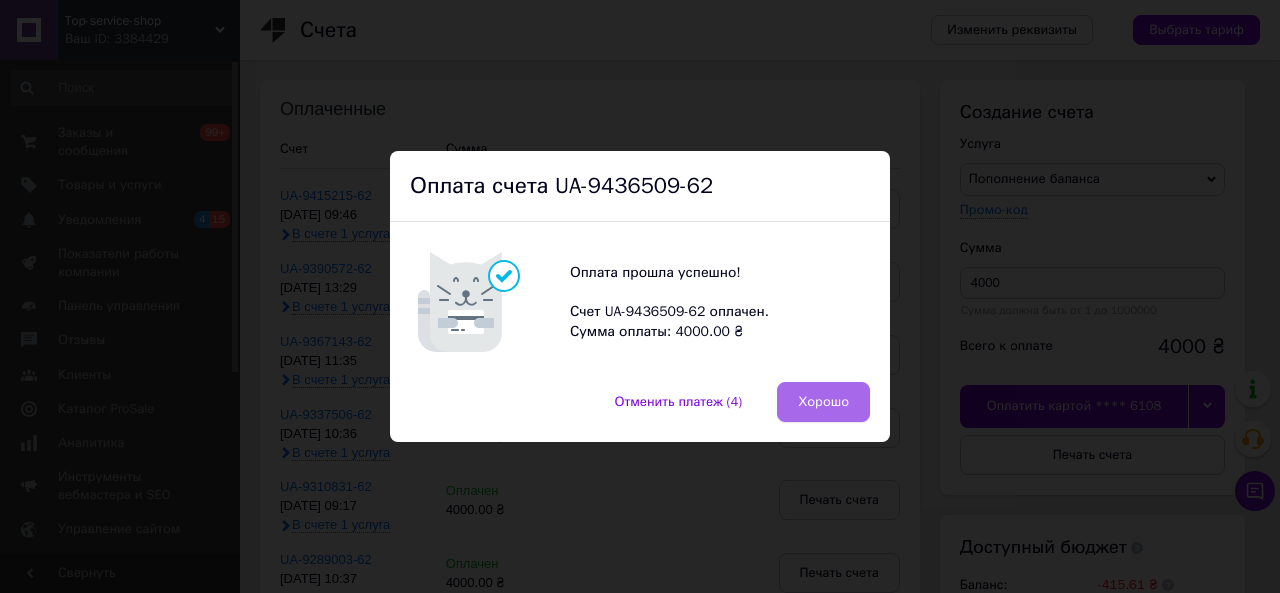 click on "Хорошо" at bounding box center [823, 402] 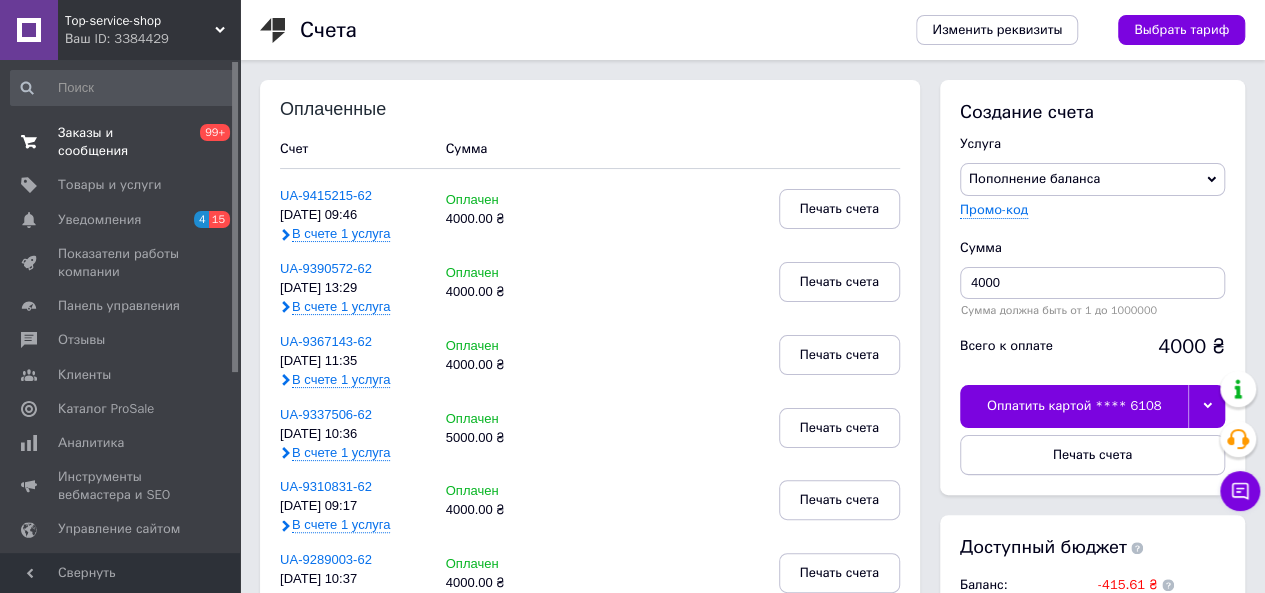 click on "Заказы и сообщения" at bounding box center [121, 142] 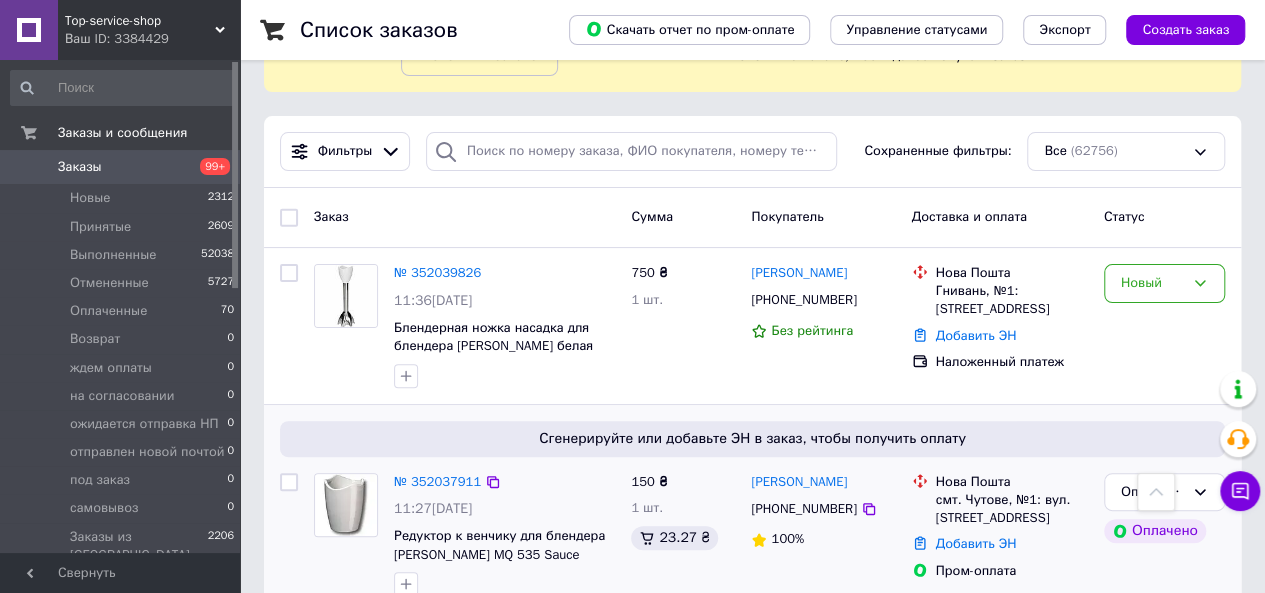 scroll, scrollTop: 100, scrollLeft: 0, axis: vertical 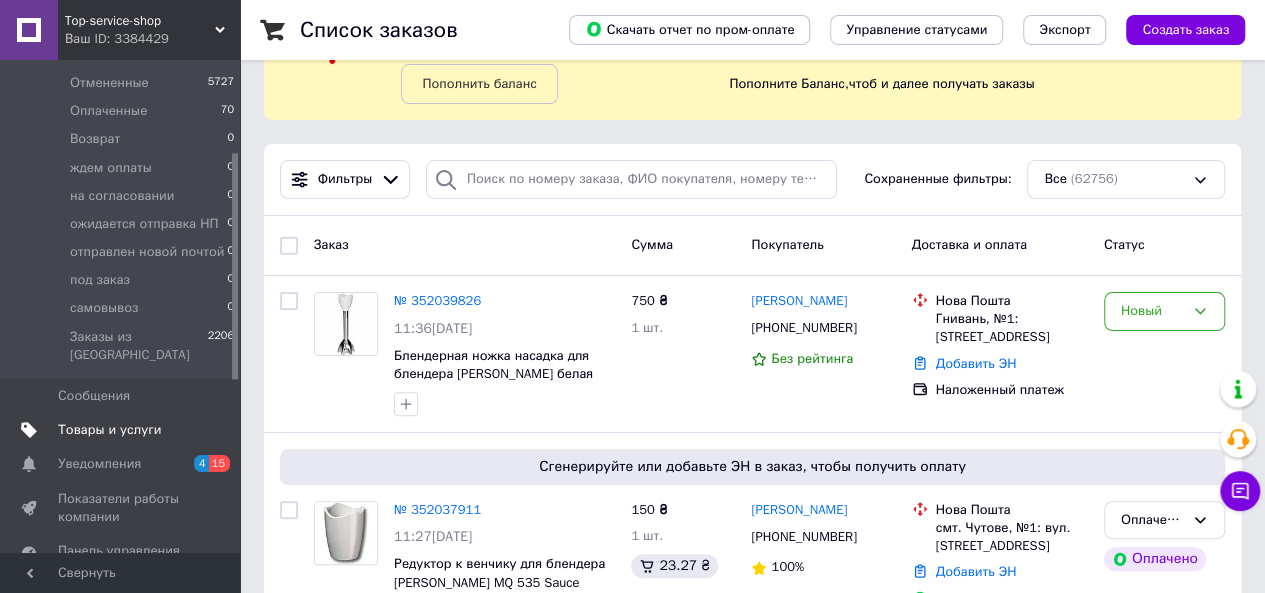 click on "Товары и услуги" at bounding box center (110, 430) 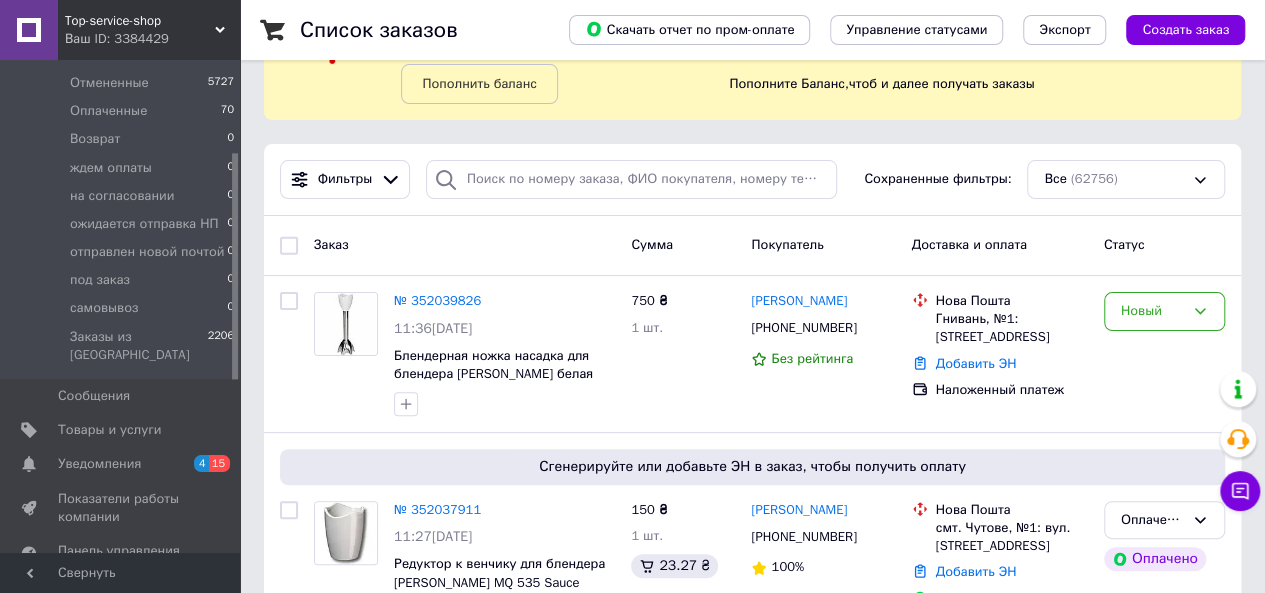 scroll, scrollTop: 0, scrollLeft: 0, axis: both 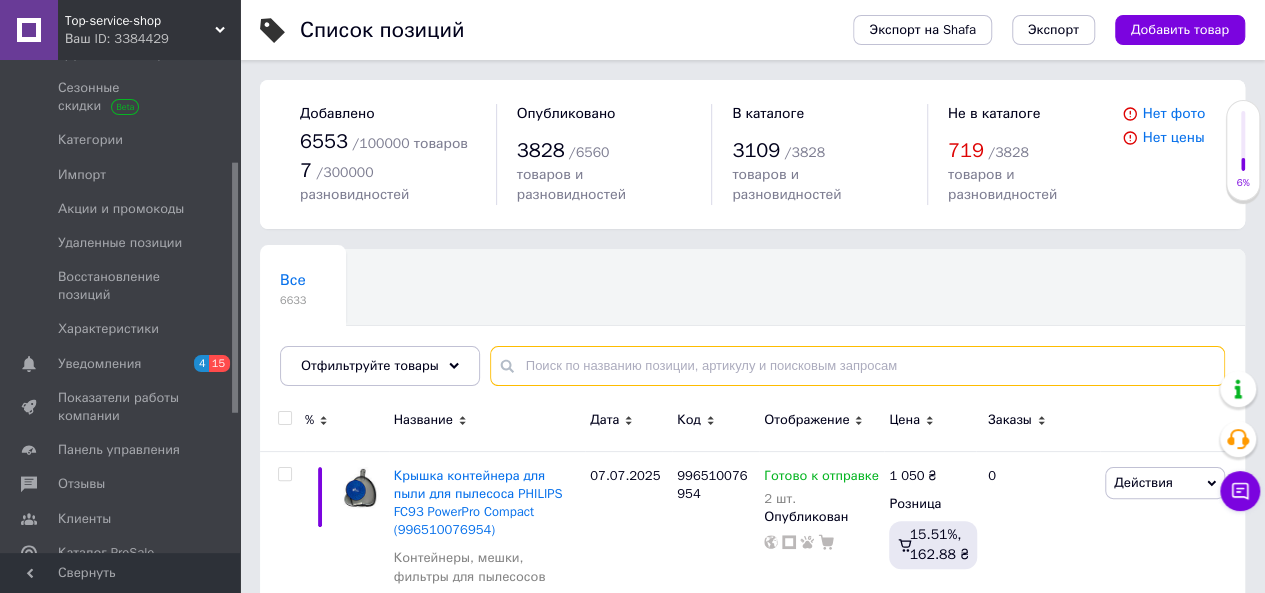click at bounding box center (857, 366) 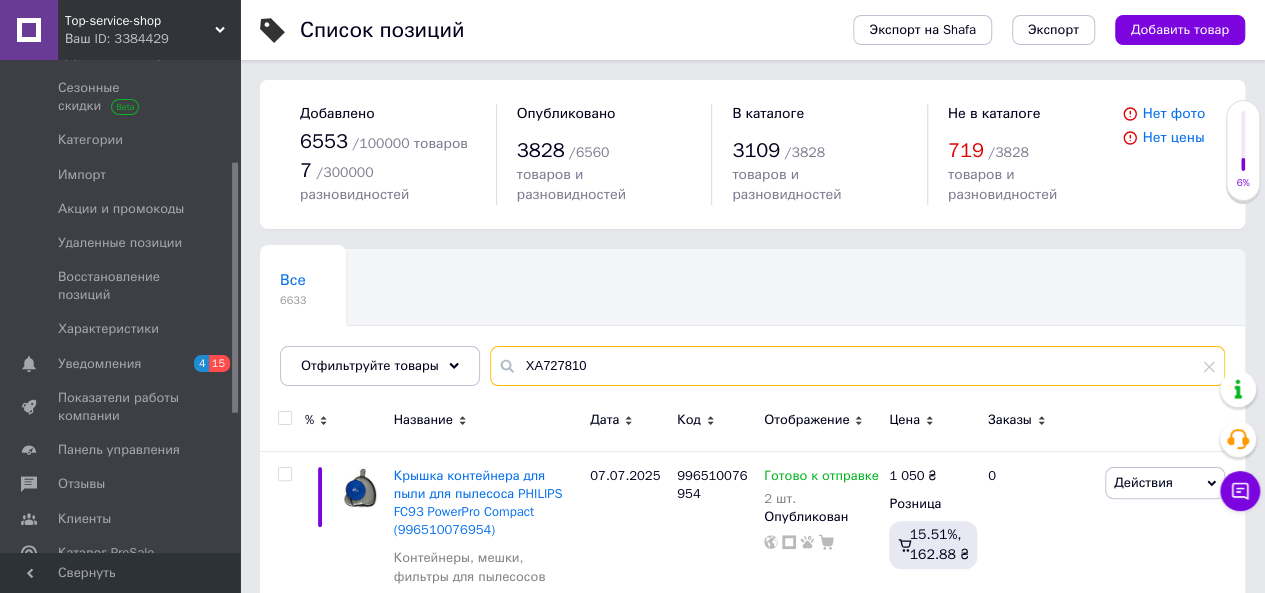 type on "XA727810" 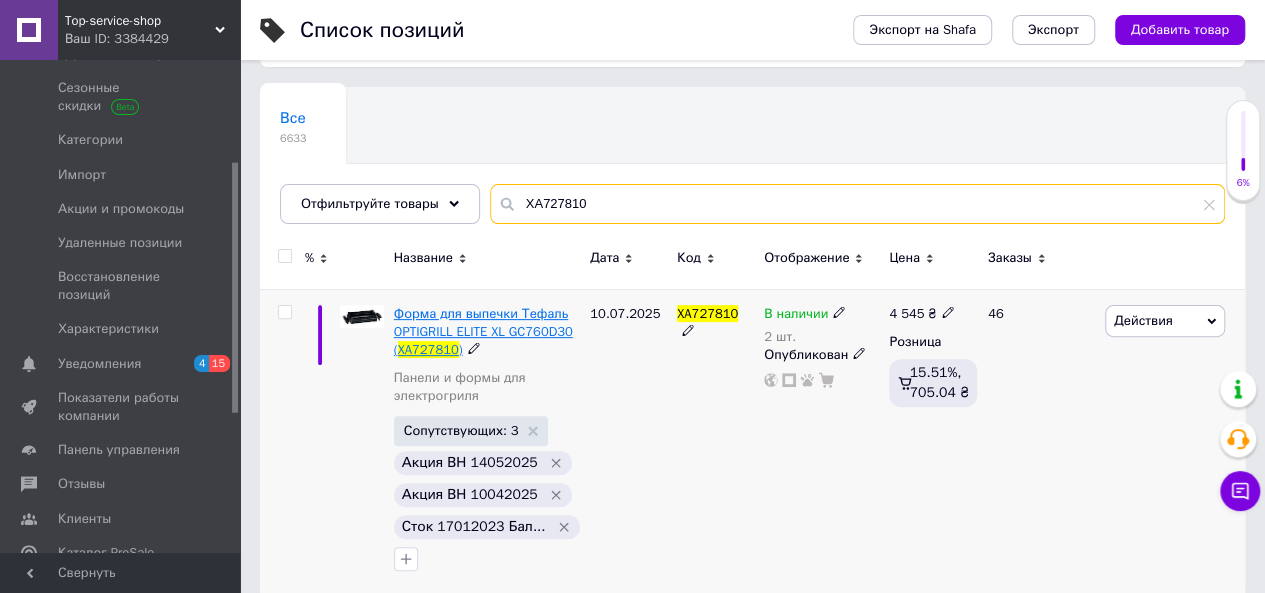 scroll, scrollTop: 163, scrollLeft: 0, axis: vertical 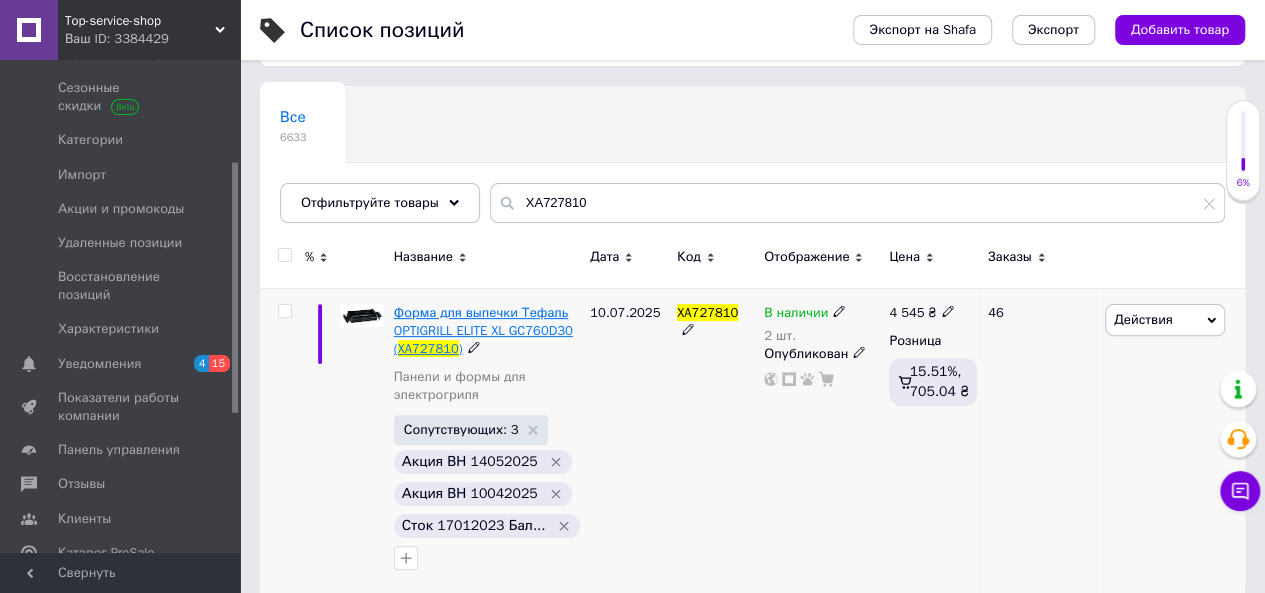 click on "Форма для выпечки Тефаль OPTIGRILL ELITE XL GC760D30 (" at bounding box center (483, 330) 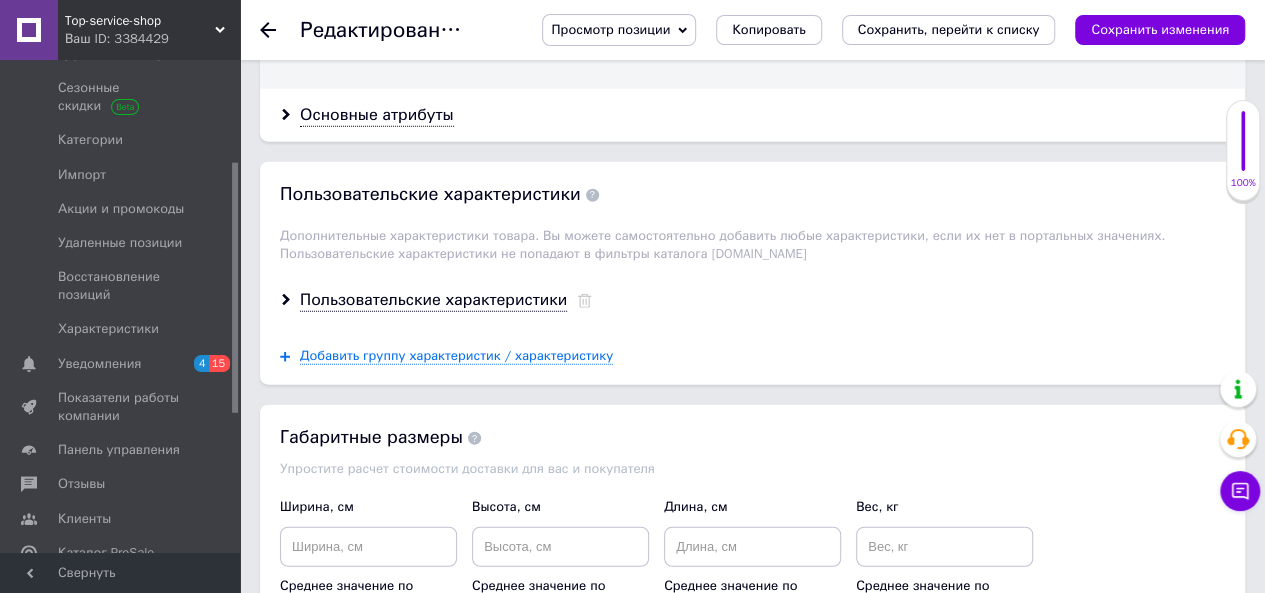 scroll, scrollTop: 2600, scrollLeft: 0, axis: vertical 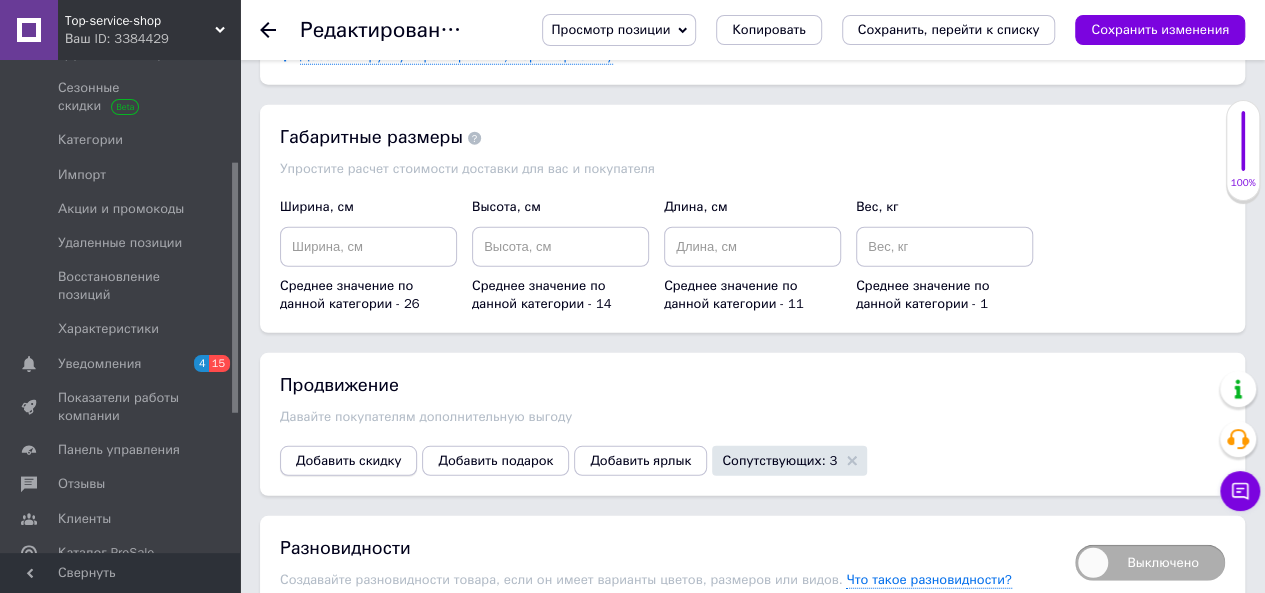 click on "Добавить скидку" at bounding box center (348, 461) 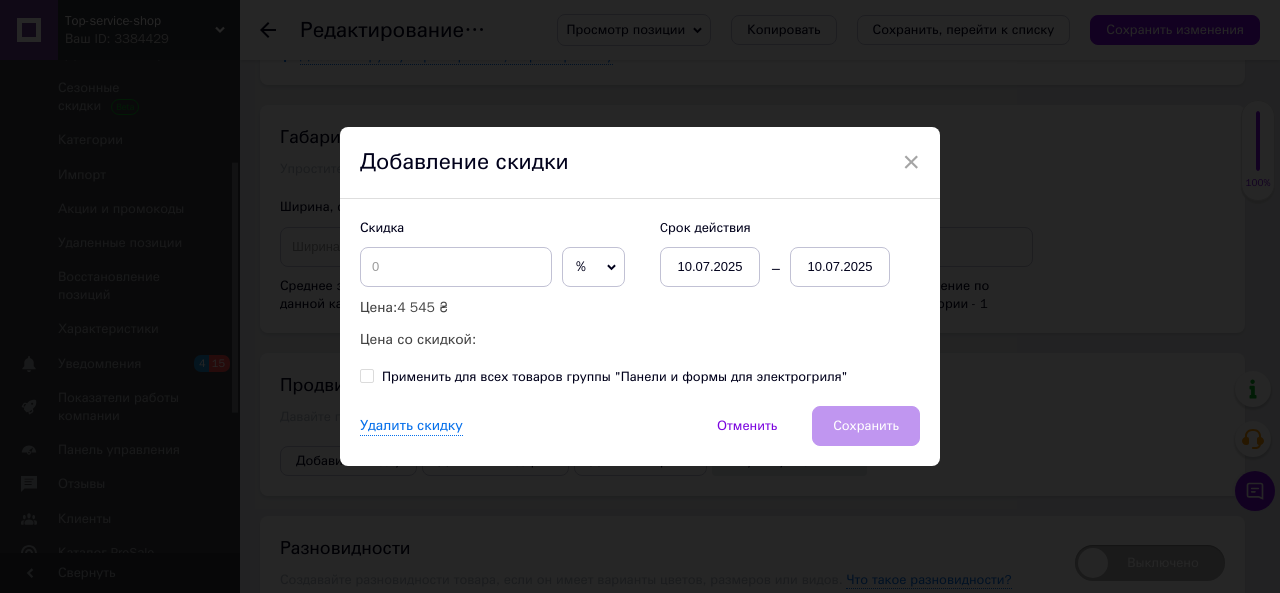 click on "× Добавление скидки Скидка % ₴ Цена:  4 545   ₴ Цена со скидкой:  Cрок действия [DATE] [DATE] Применить для всех товаров группы "Панели и формы для электрогриля" Удалить скидку   Отменить   Сохранить" at bounding box center (640, 296) 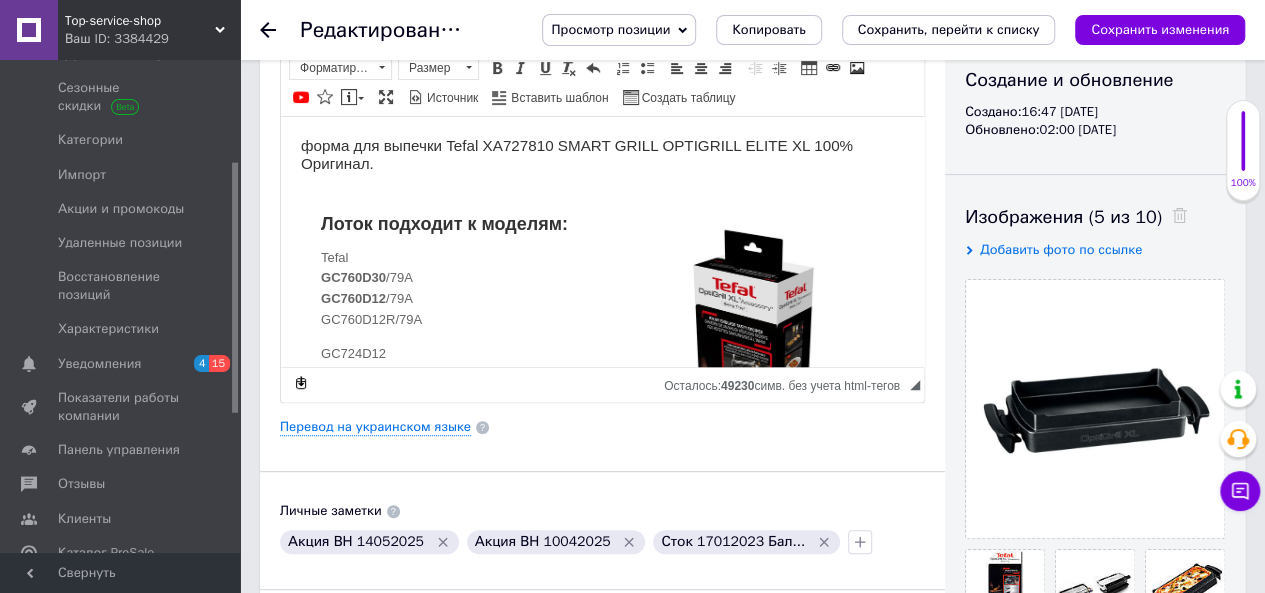 scroll, scrollTop: 0, scrollLeft: 0, axis: both 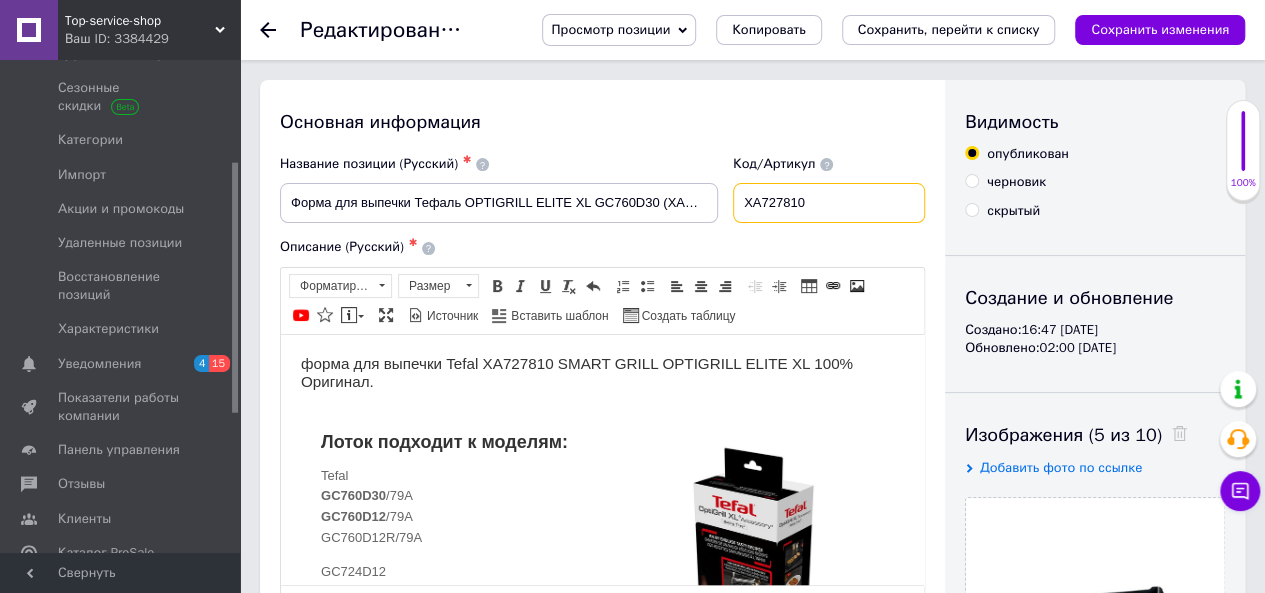 click on "XA727810" at bounding box center [829, 203] 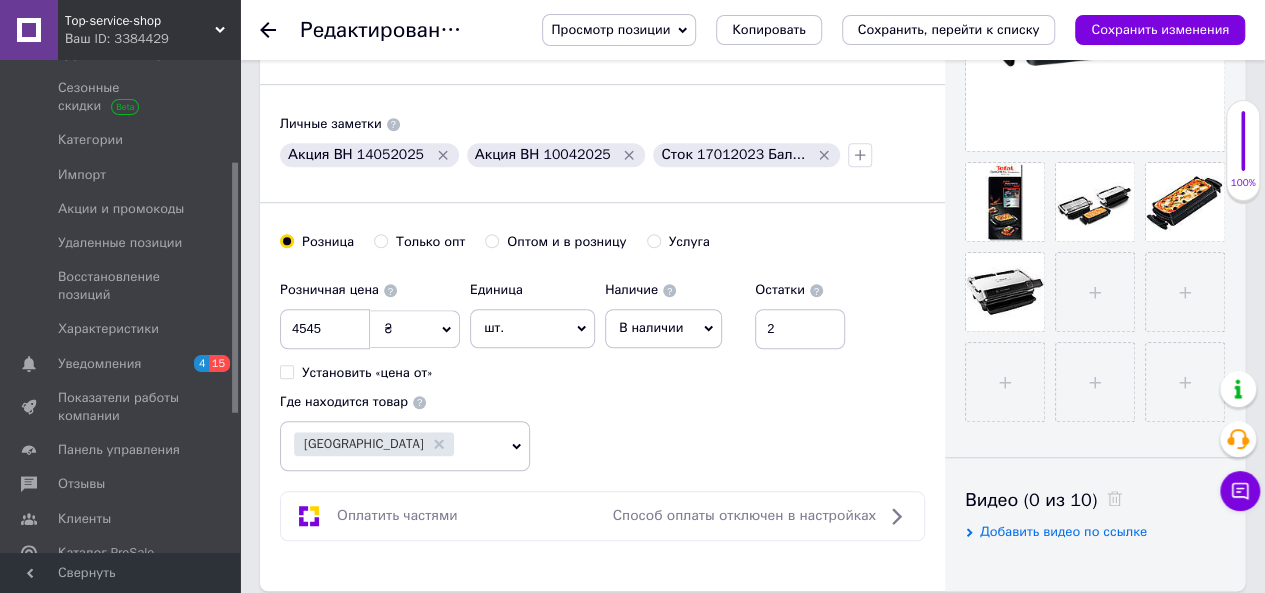 scroll, scrollTop: 700, scrollLeft: 0, axis: vertical 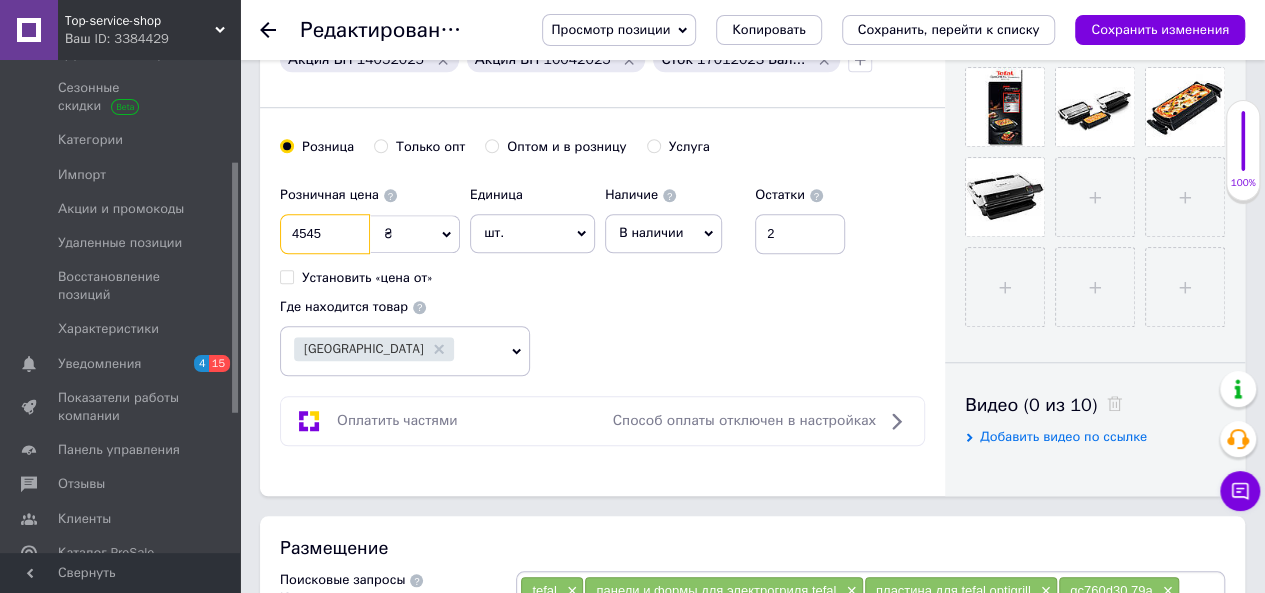 drag, startPoint x: 302, startPoint y: 224, endPoint x: 259, endPoint y: 235, distance: 44.38468 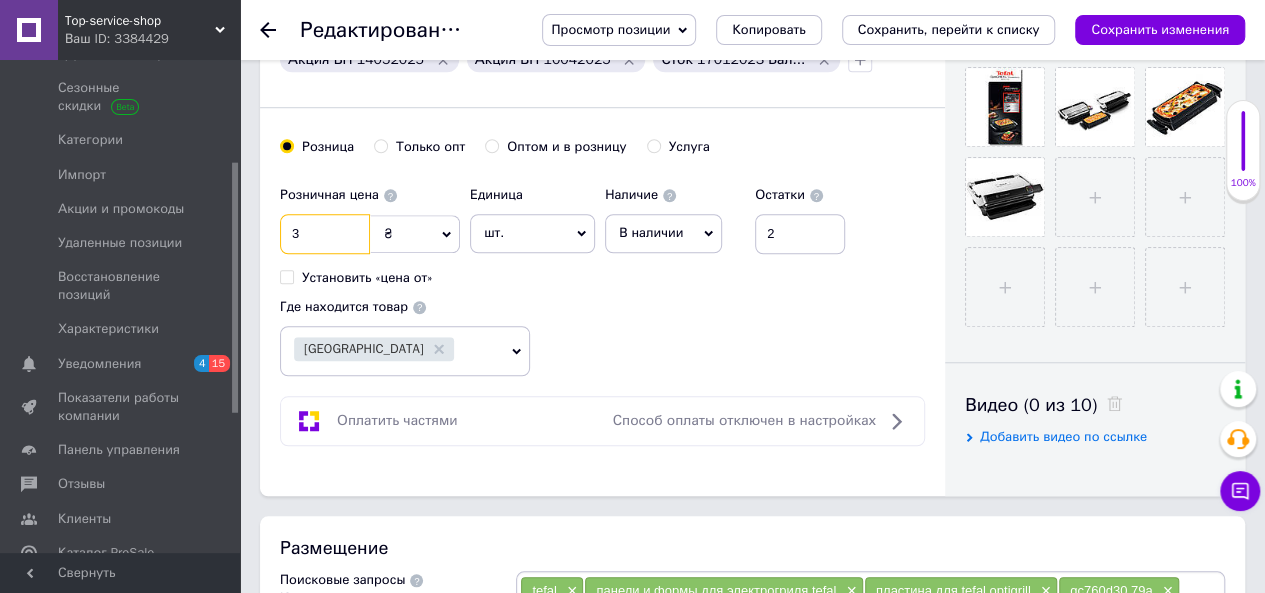 type on "36" 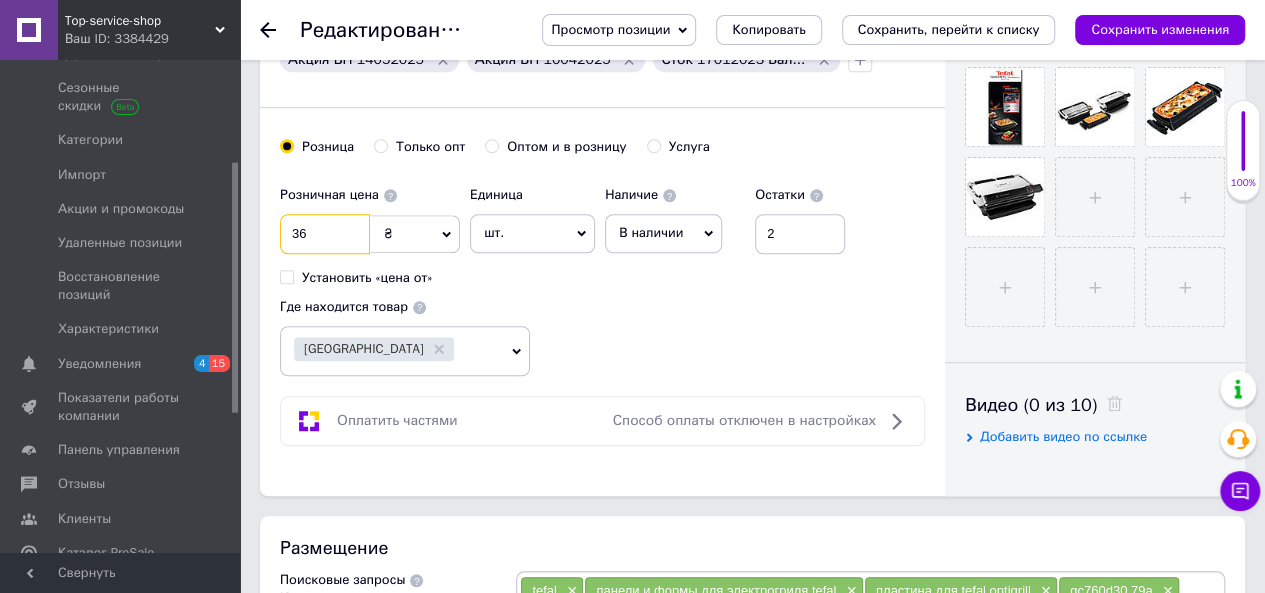 type on "361" 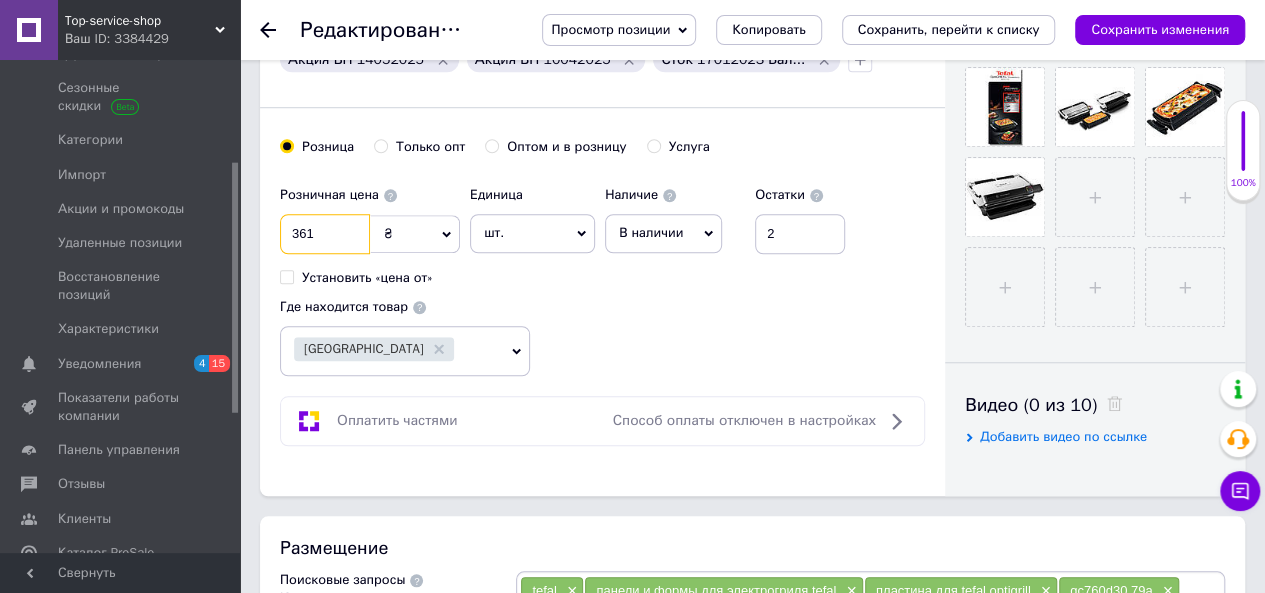 type on "3618" 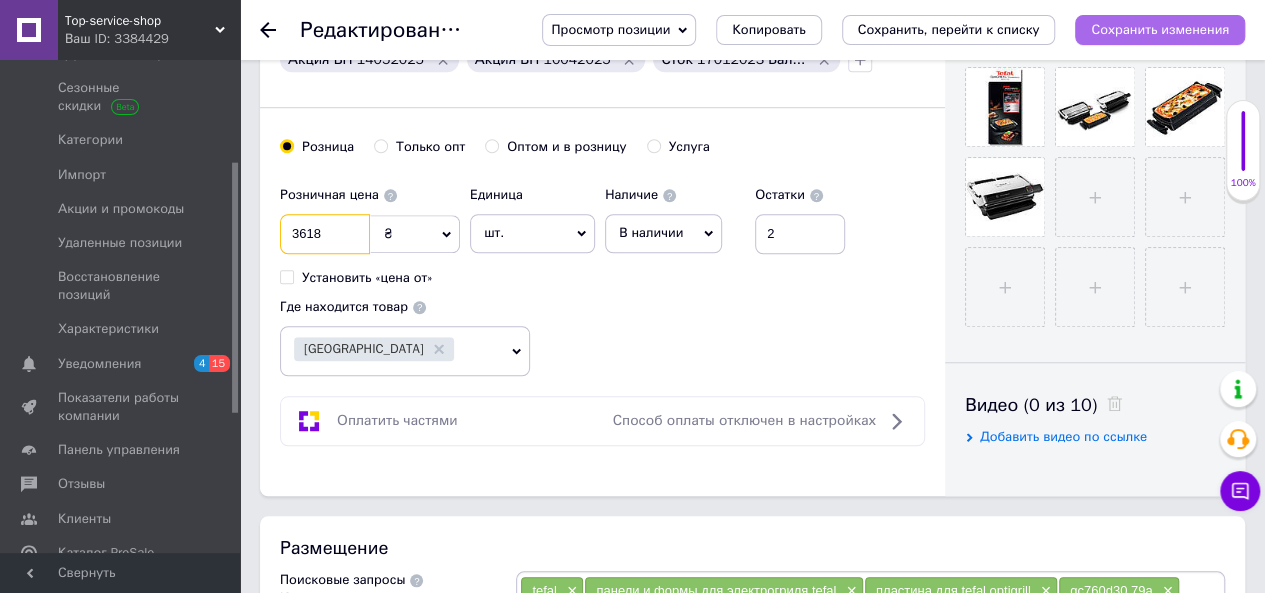 type on "3618" 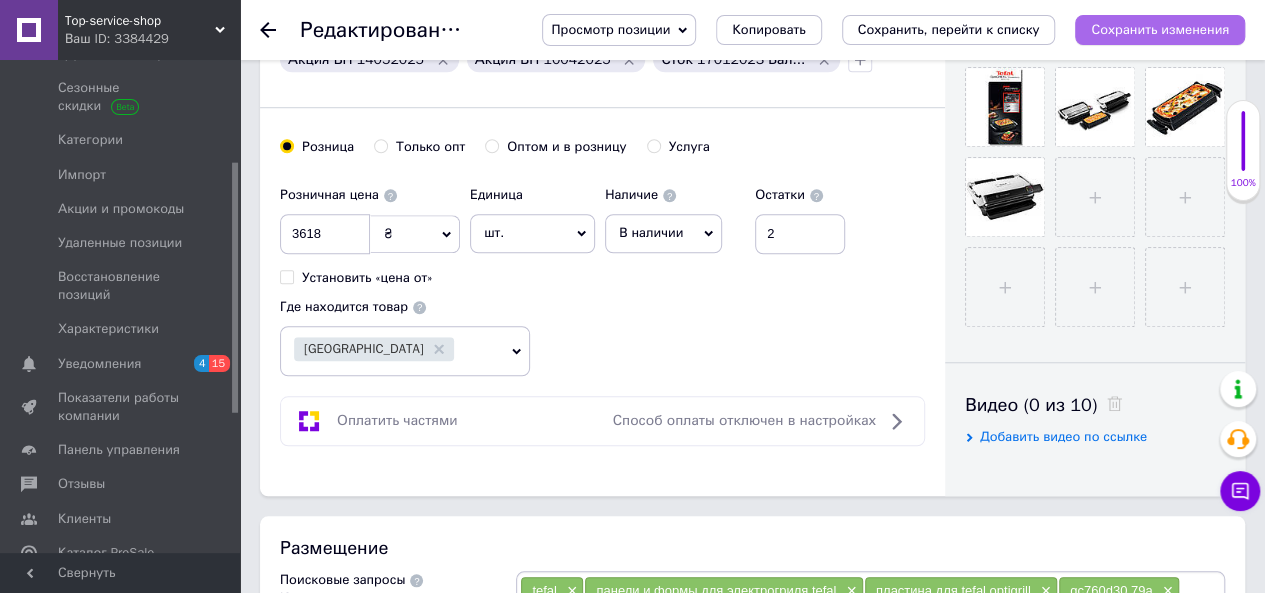 click on "Сохранить изменения" at bounding box center (1160, 29) 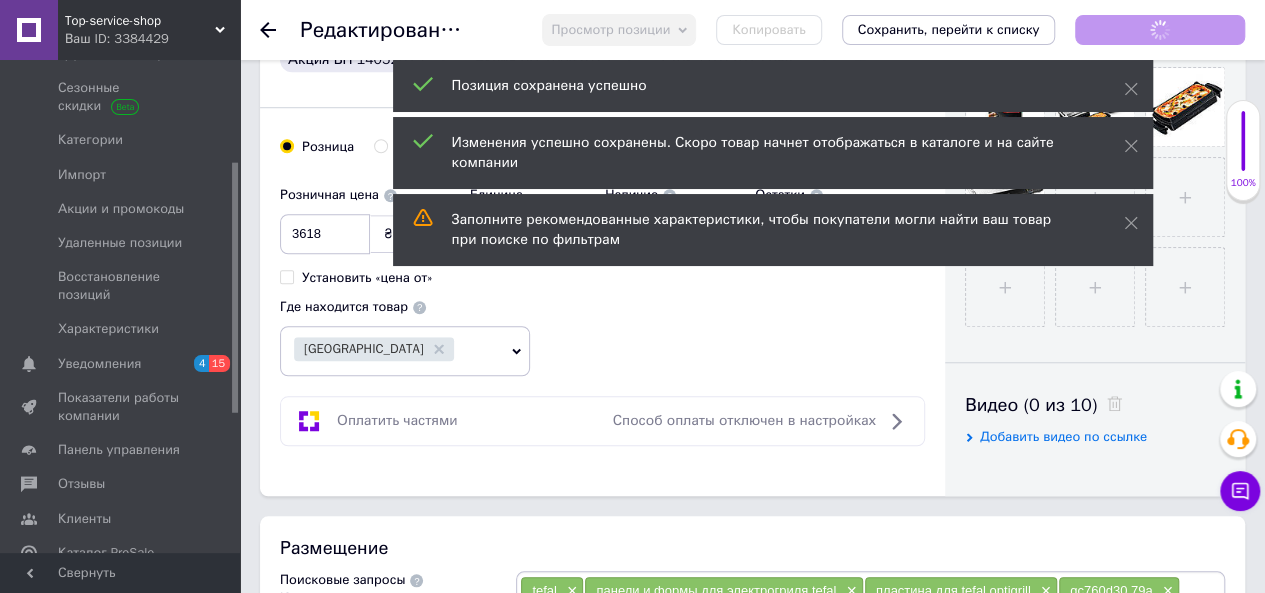 checkbox on "true" 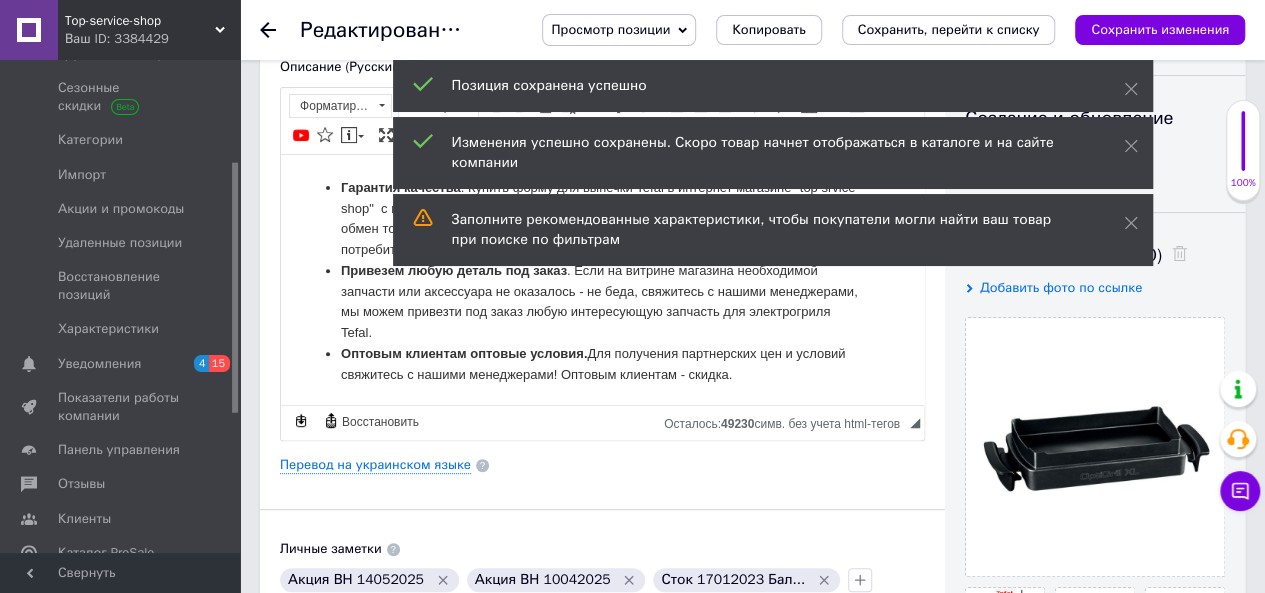 scroll, scrollTop: 0, scrollLeft: 0, axis: both 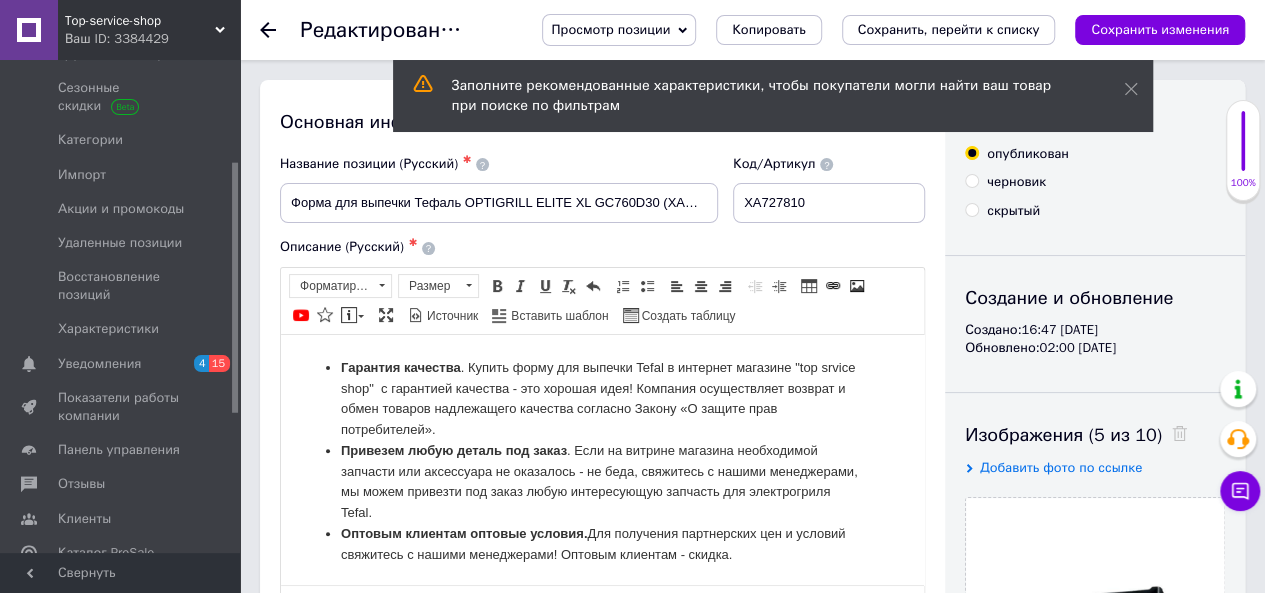 click 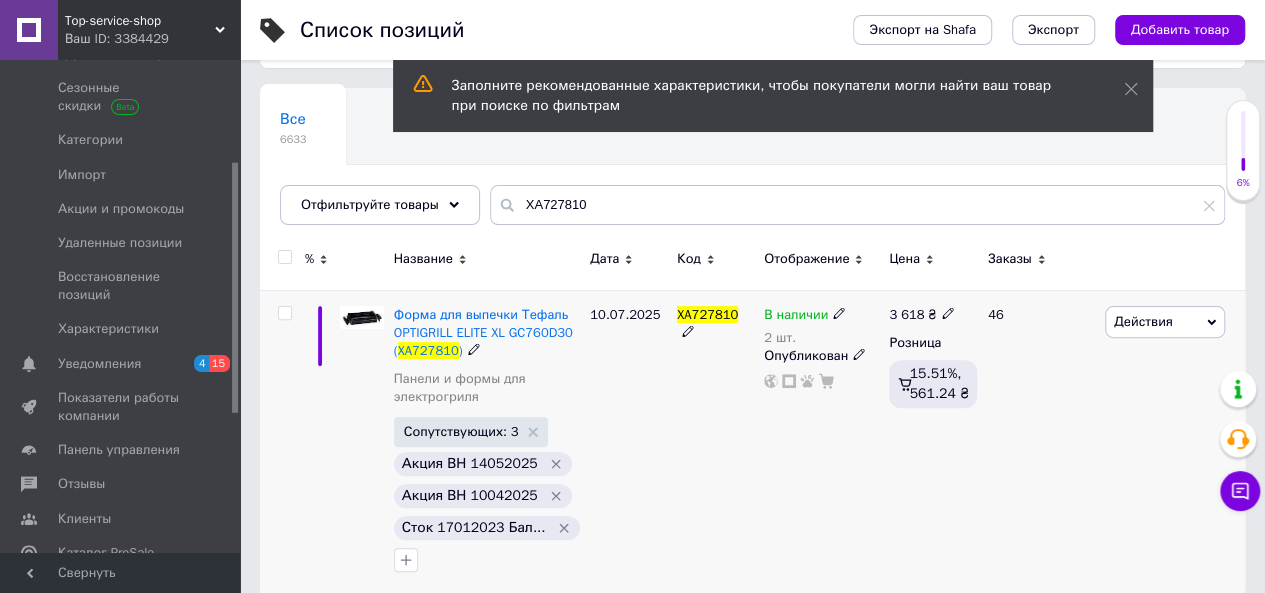 scroll, scrollTop: 163, scrollLeft: 0, axis: vertical 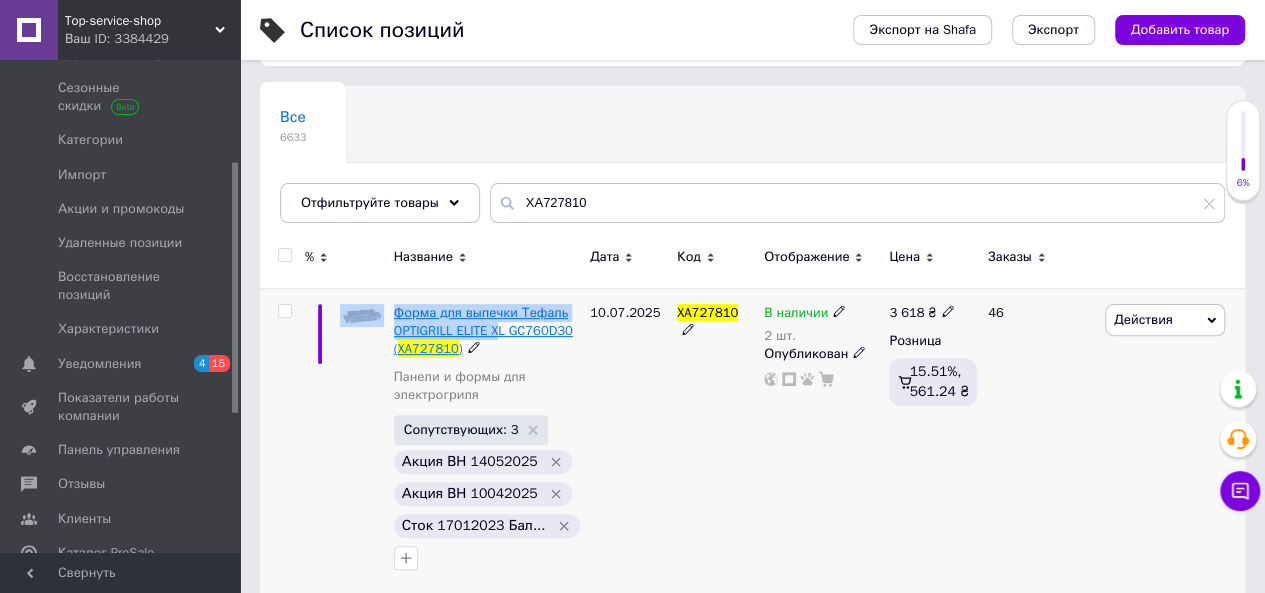 drag, startPoint x: 382, startPoint y: 309, endPoint x: 500, endPoint y: 311, distance: 118.016945 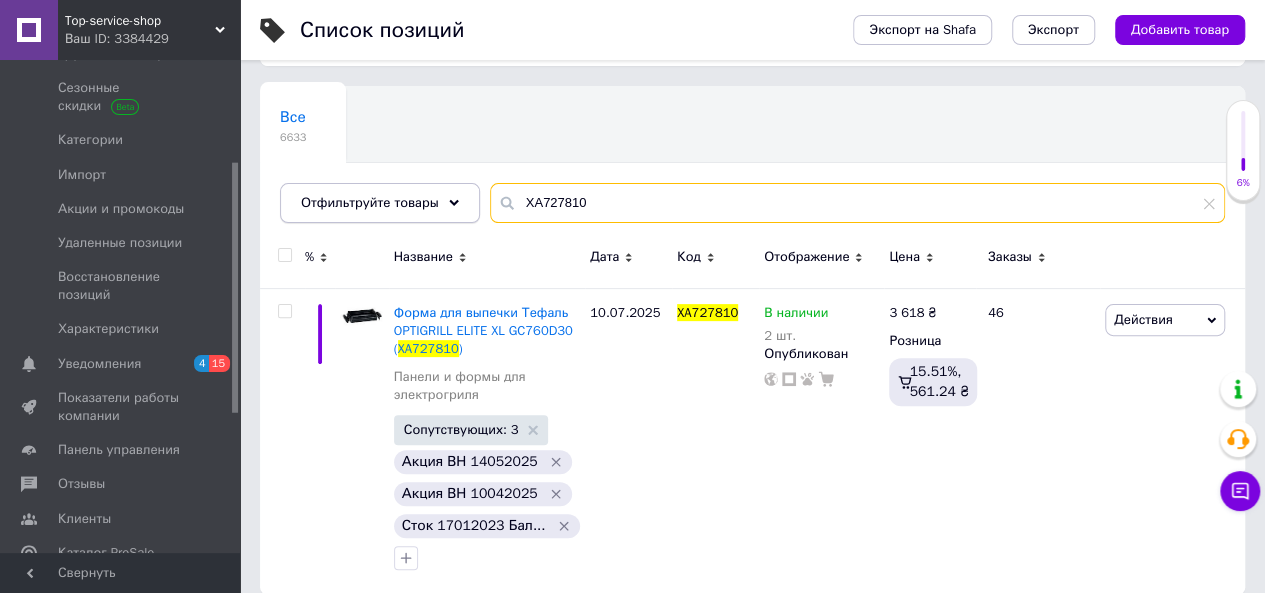 drag, startPoint x: 610, startPoint y: 183, endPoint x: 472, endPoint y: 188, distance: 138.09055 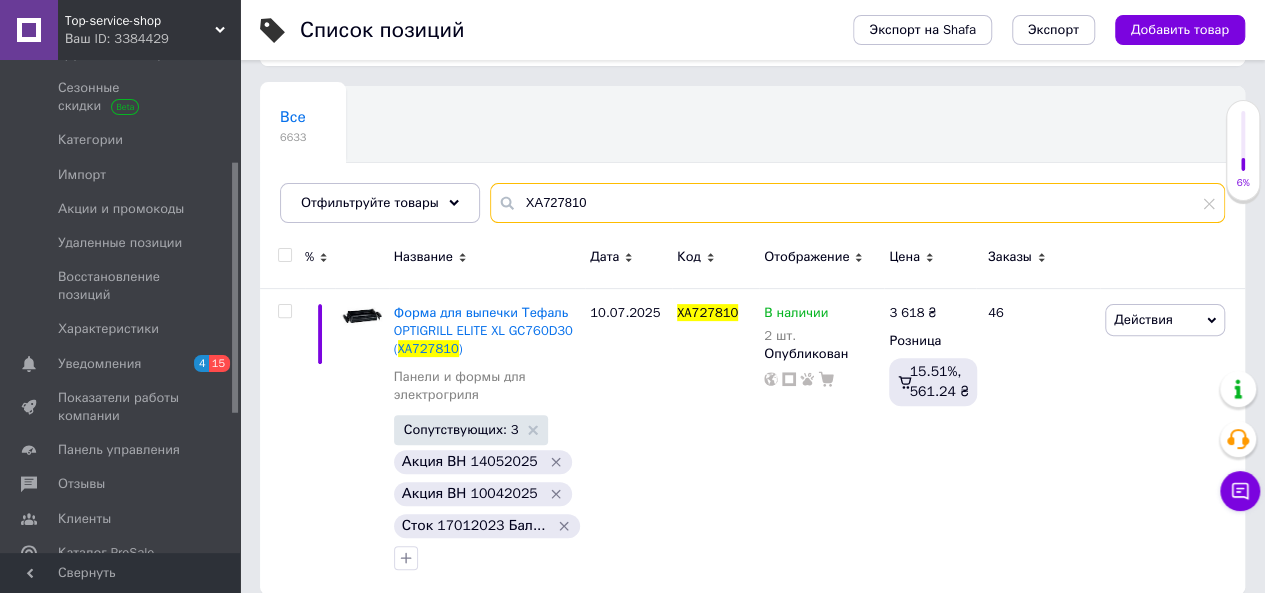 paste on "Форма для выпечки Тефаль OPTIGRILL ELITE XL GC760D30 (XA727810)	 Форма для выпечки Тефаль OPTIGRILL ELITE X" 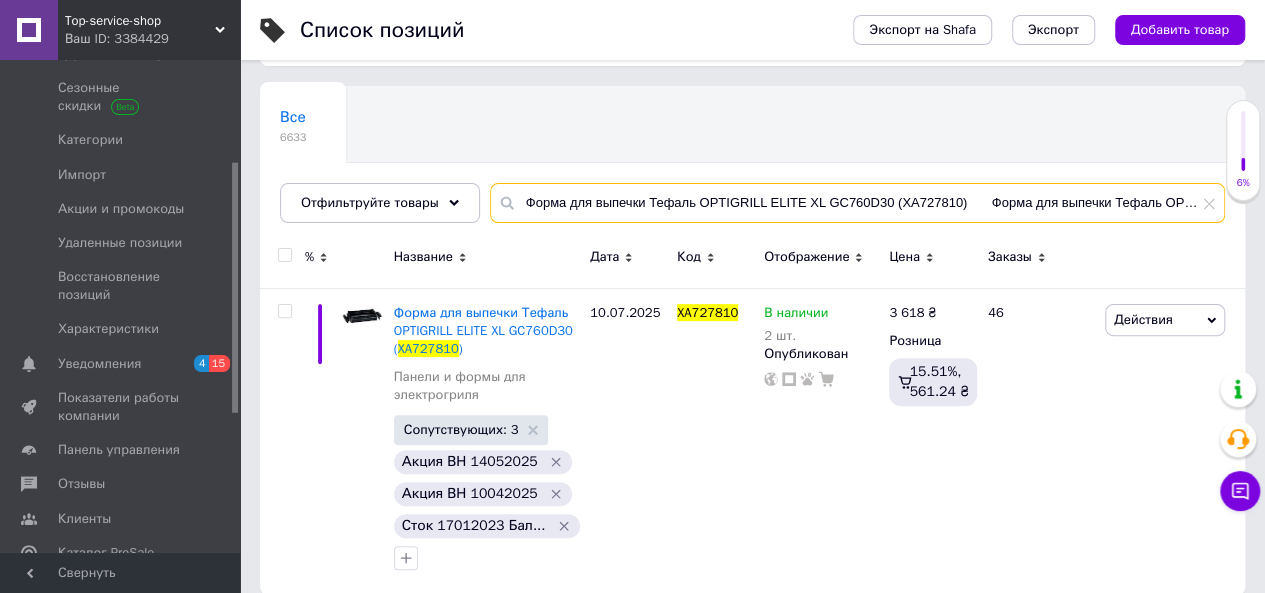 scroll, scrollTop: 0, scrollLeft: 78, axis: horizontal 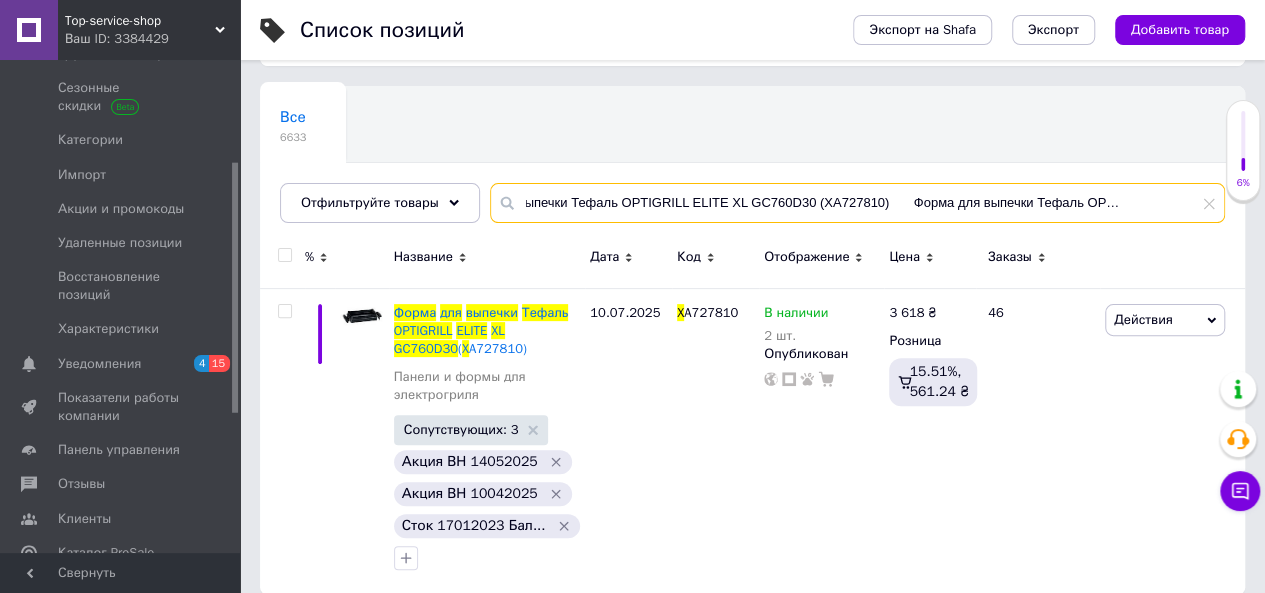 drag, startPoint x: 738, startPoint y: 181, endPoint x: 1279, endPoint y: 191, distance: 541.0924 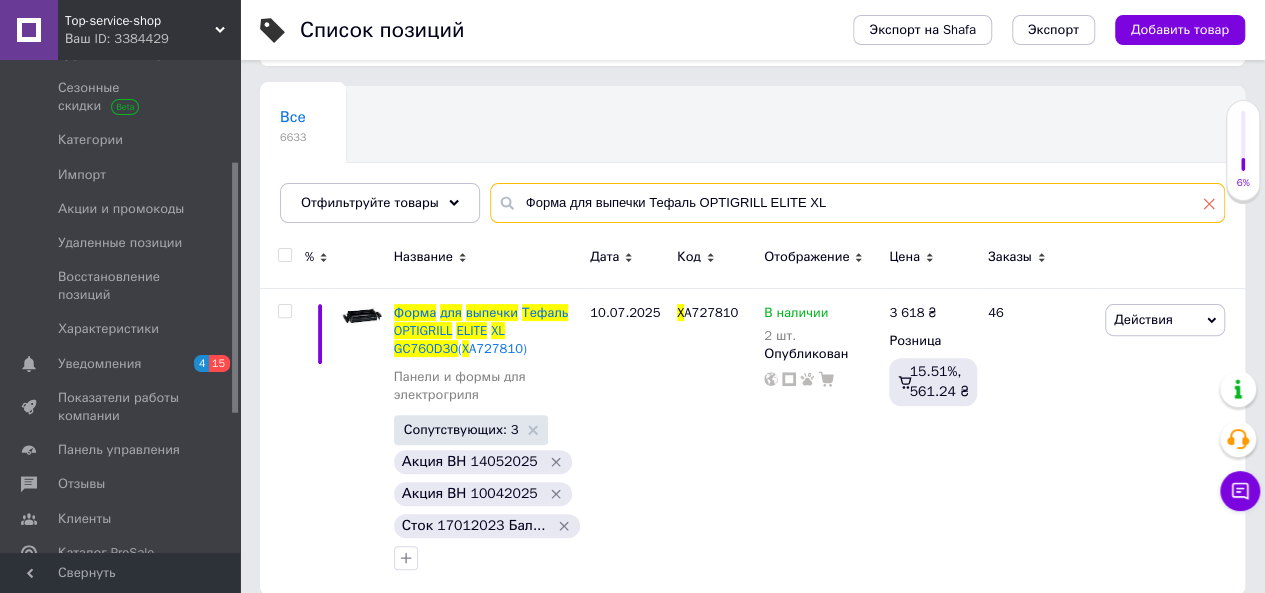 scroll, scrollTop: 0, scrollLeft: 0, axis: both 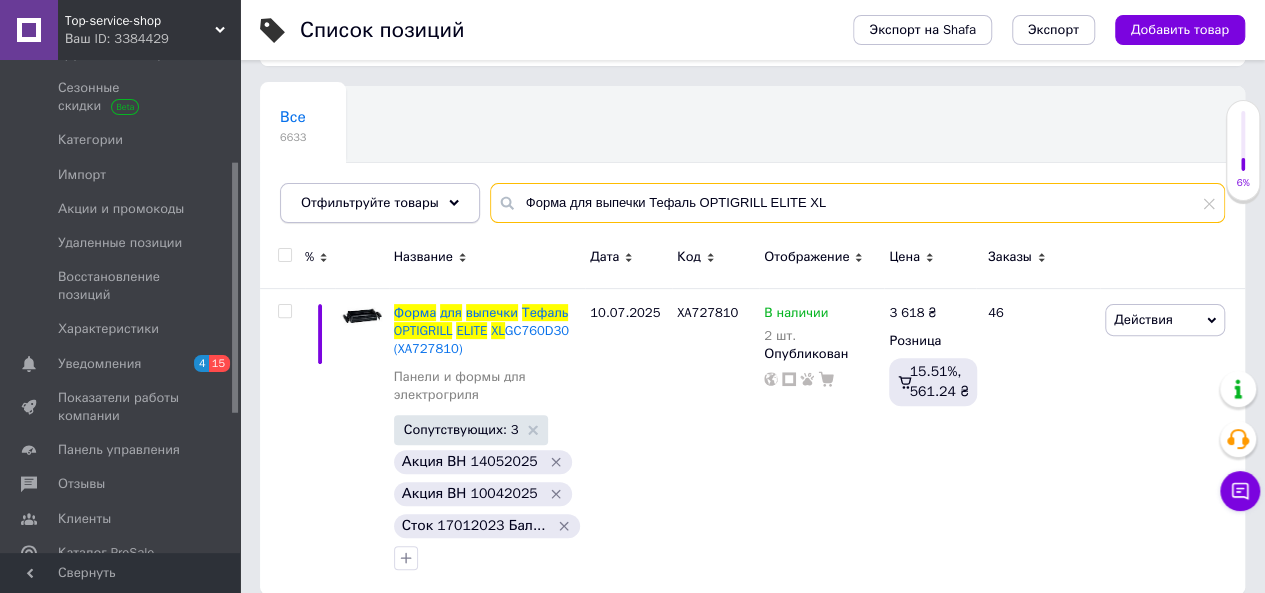 drag, startPoint x: 690, startPoint y: 180, endPoint x: 296, endPoint y: 176, distance: 394.0203 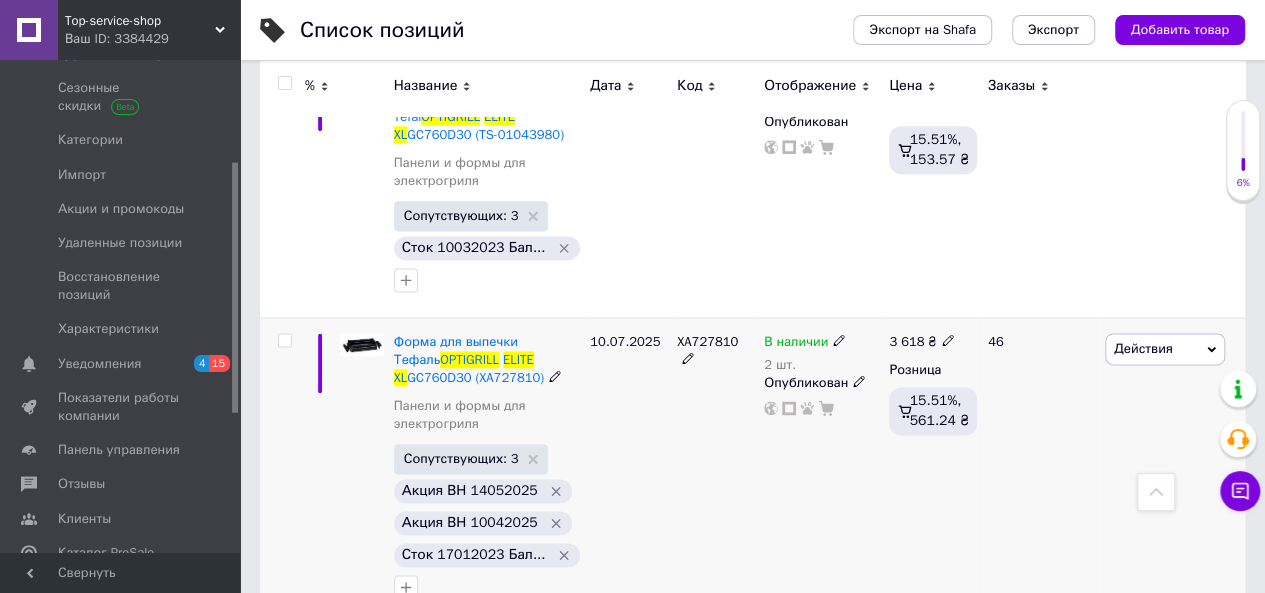 scroll, scrollTop: 1221, scrollLeft: 0, axis: vertical 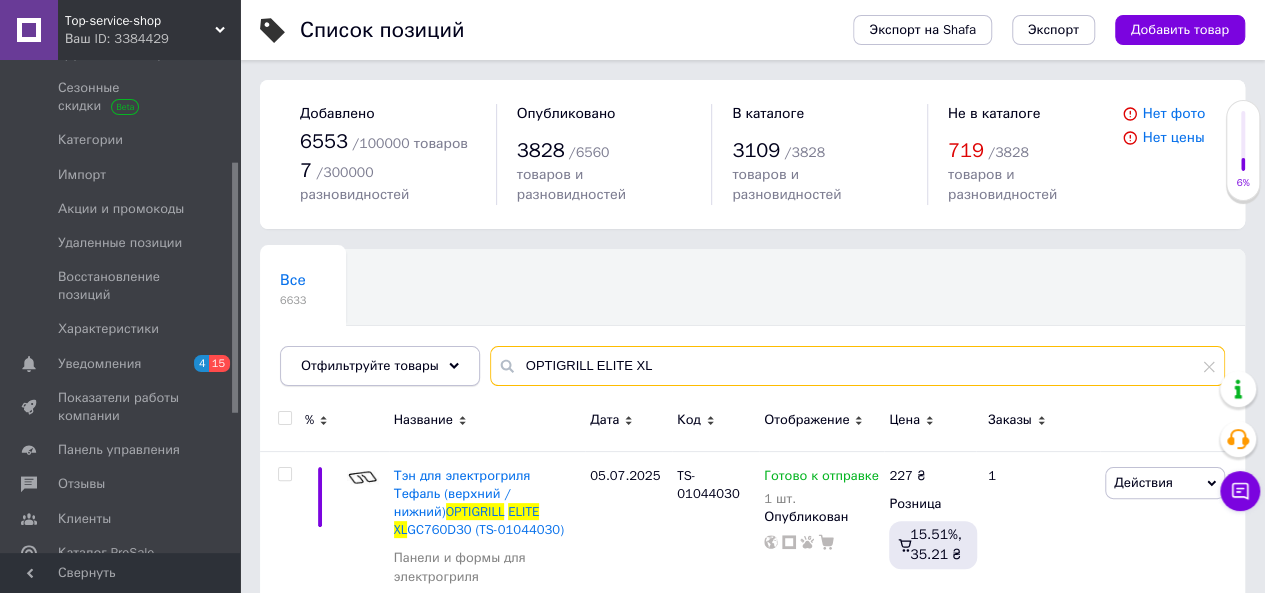 drag, startPoint x: 483, startPoint y: 343, endPoint x: 395, endPoint y: 343, distance: 88 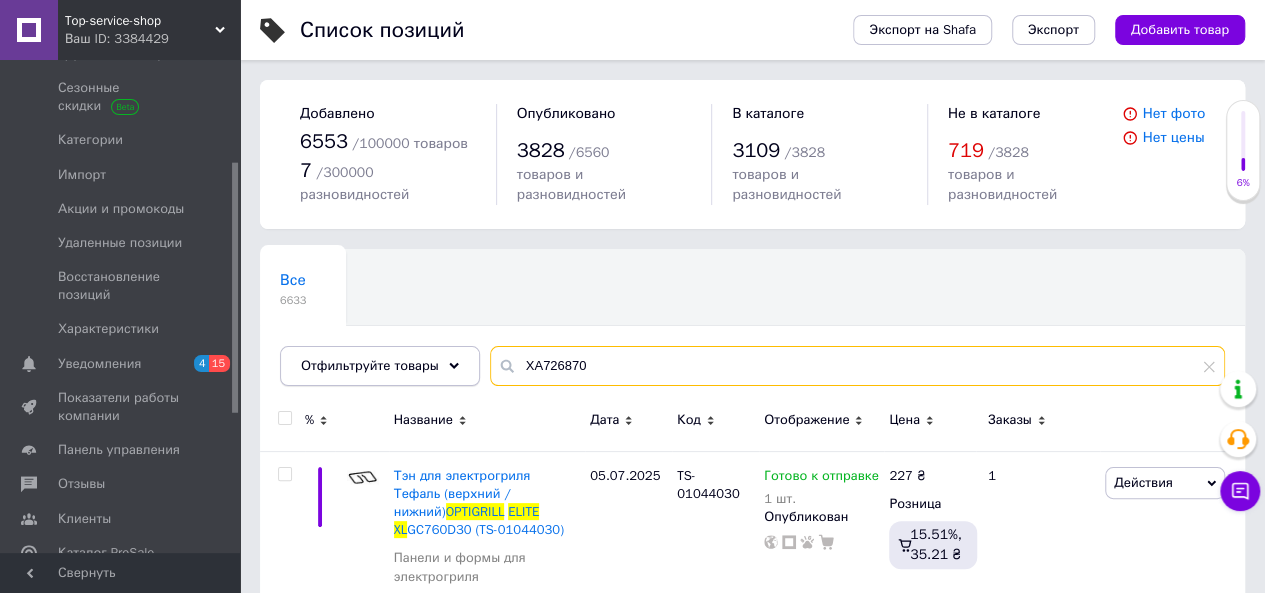 type on "XA726870" 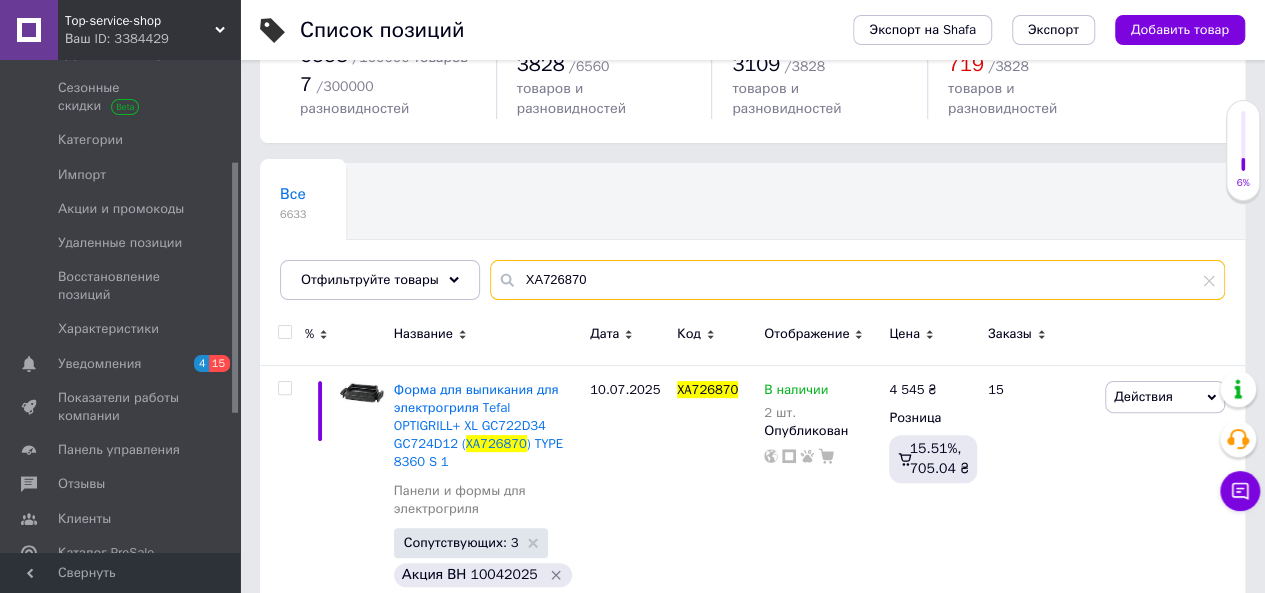 scroll, scrollTop: 149, scrollLeft: 0, axis: vertical 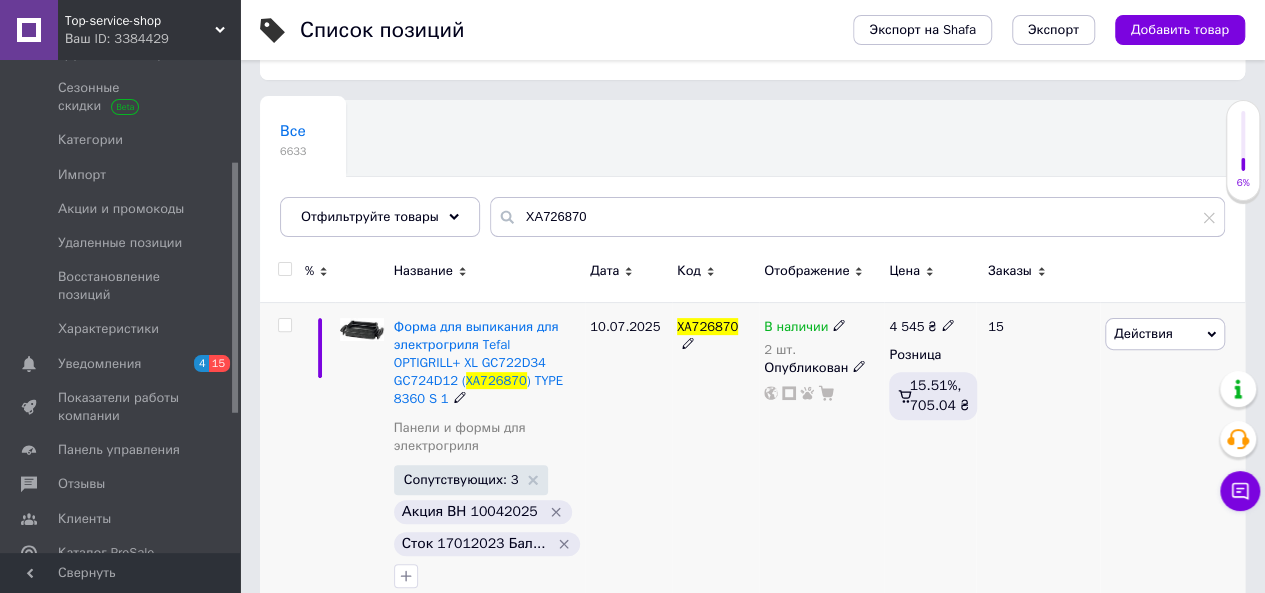 click 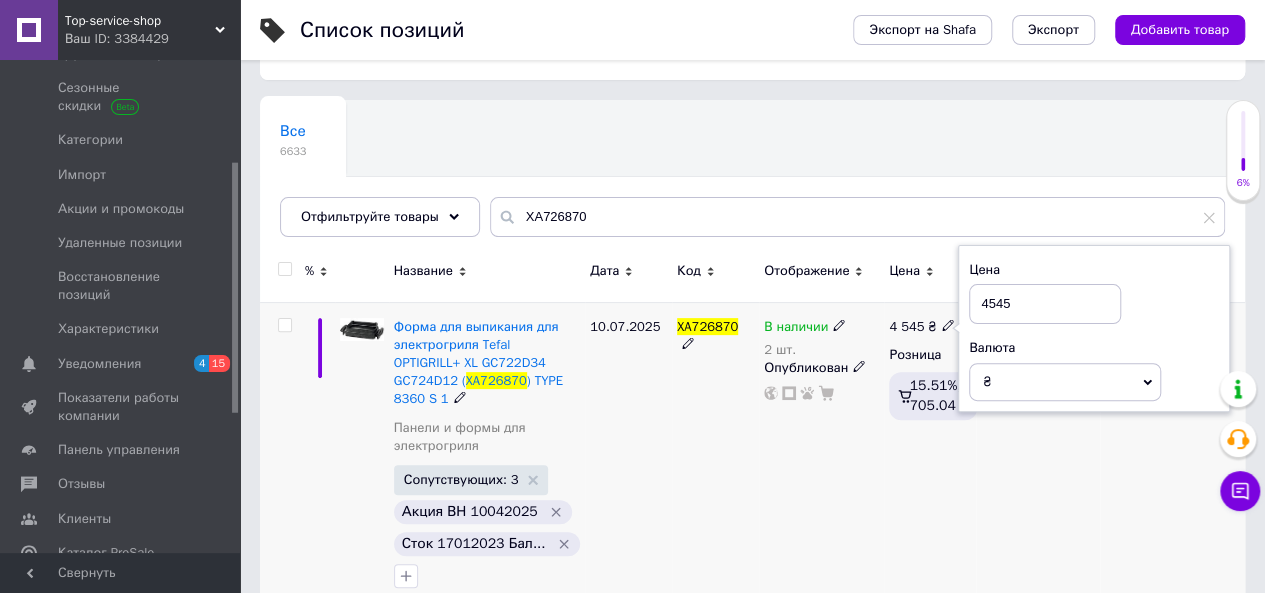 drag, startPoint x: 1044, startPoint y: 272, endPoint x: 886, endPoint y: 305, distance: 161.40942 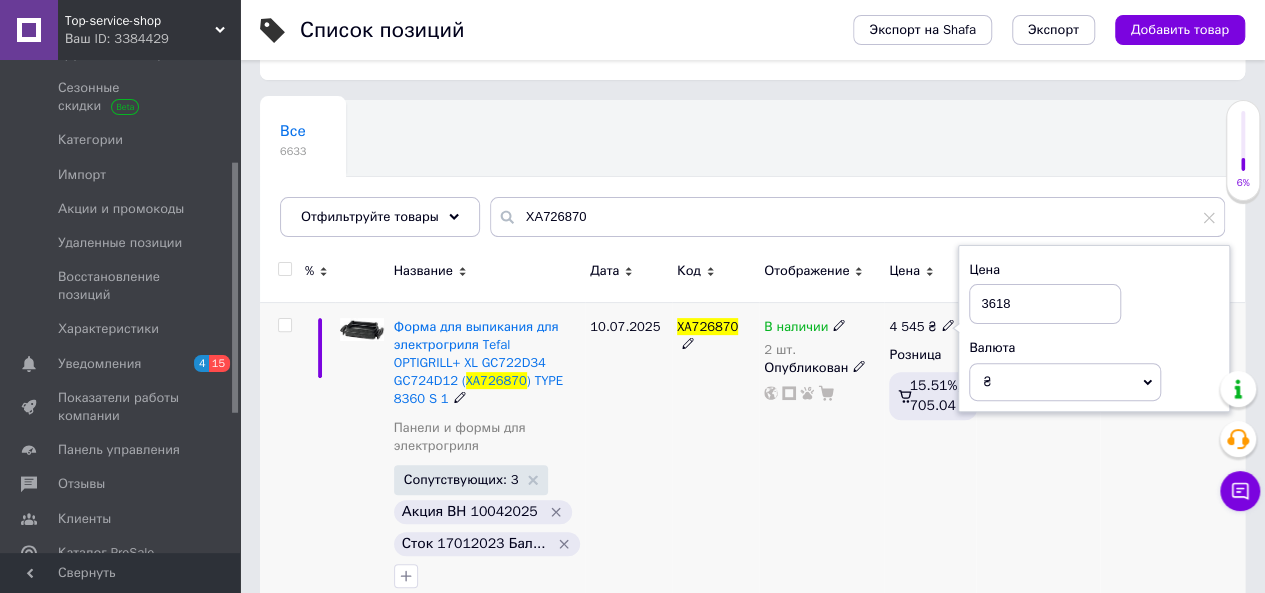 type on "3618" 